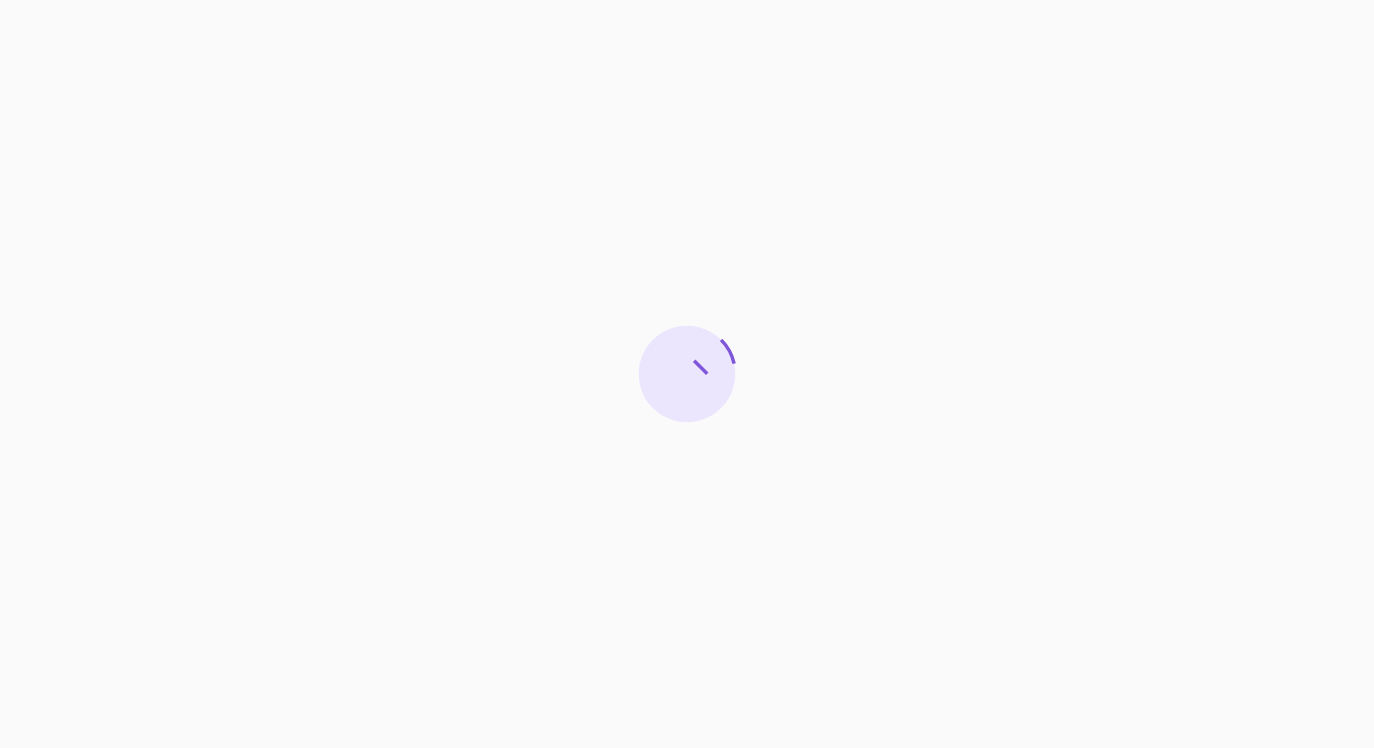 scroll, scrollTop: 0, scrollLeft: 0, axis: both 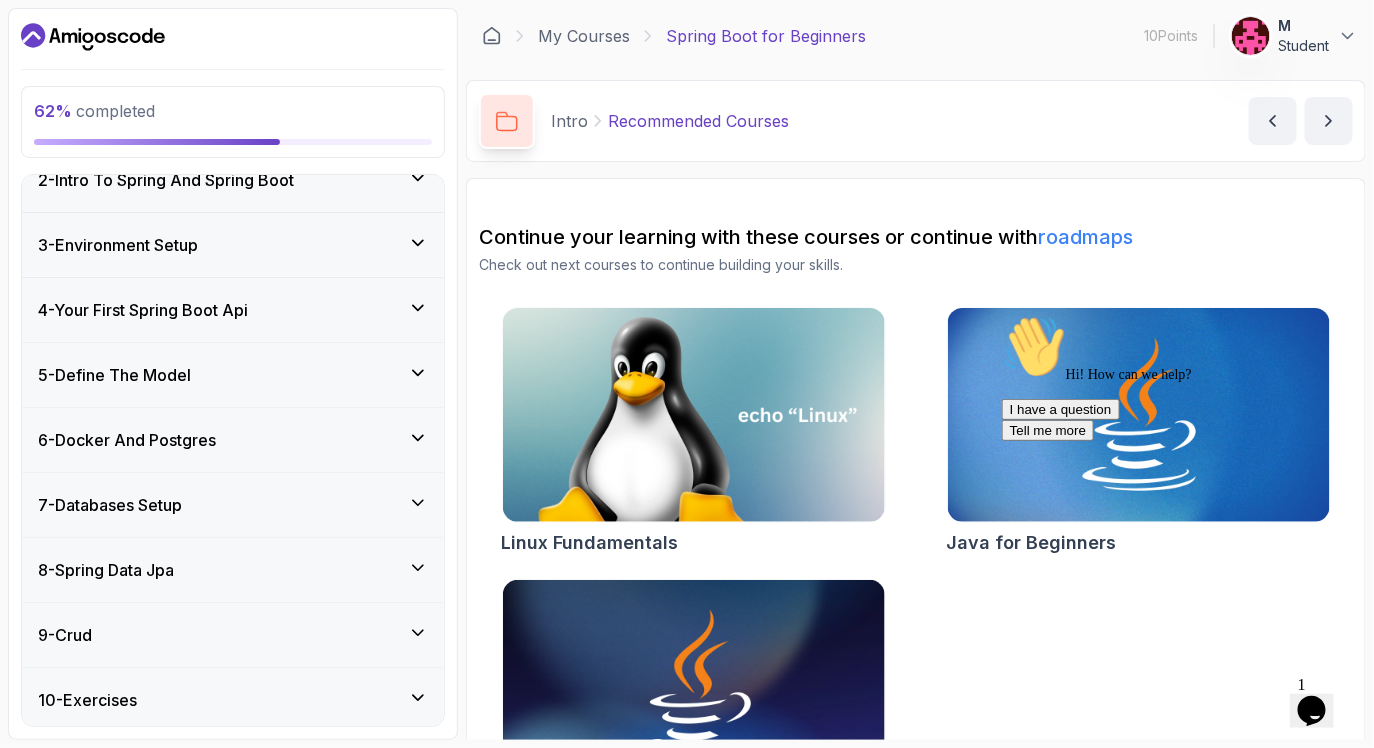 click on "6  -  Docker And Postgres" at bounding box center [233, 440] 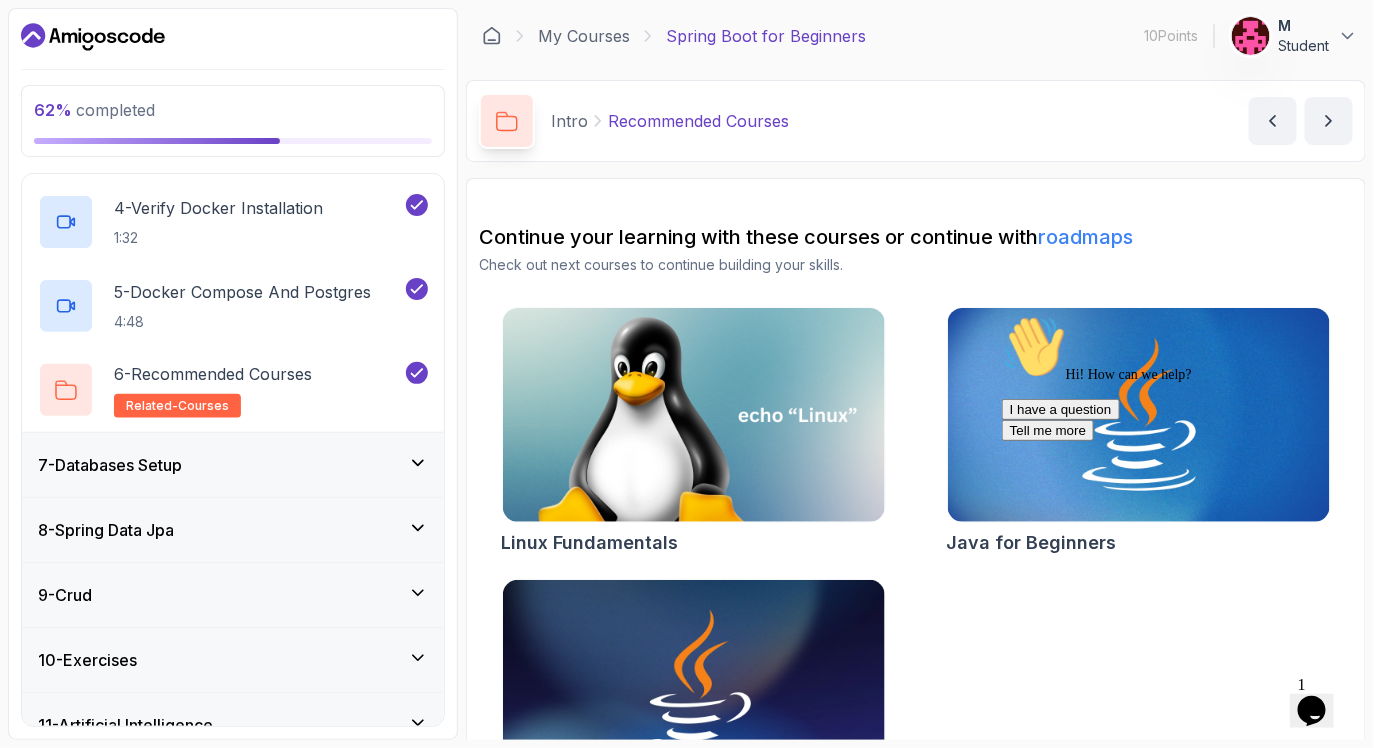 click on "7  -  Databases Setup" at bounding box center (233, 465) 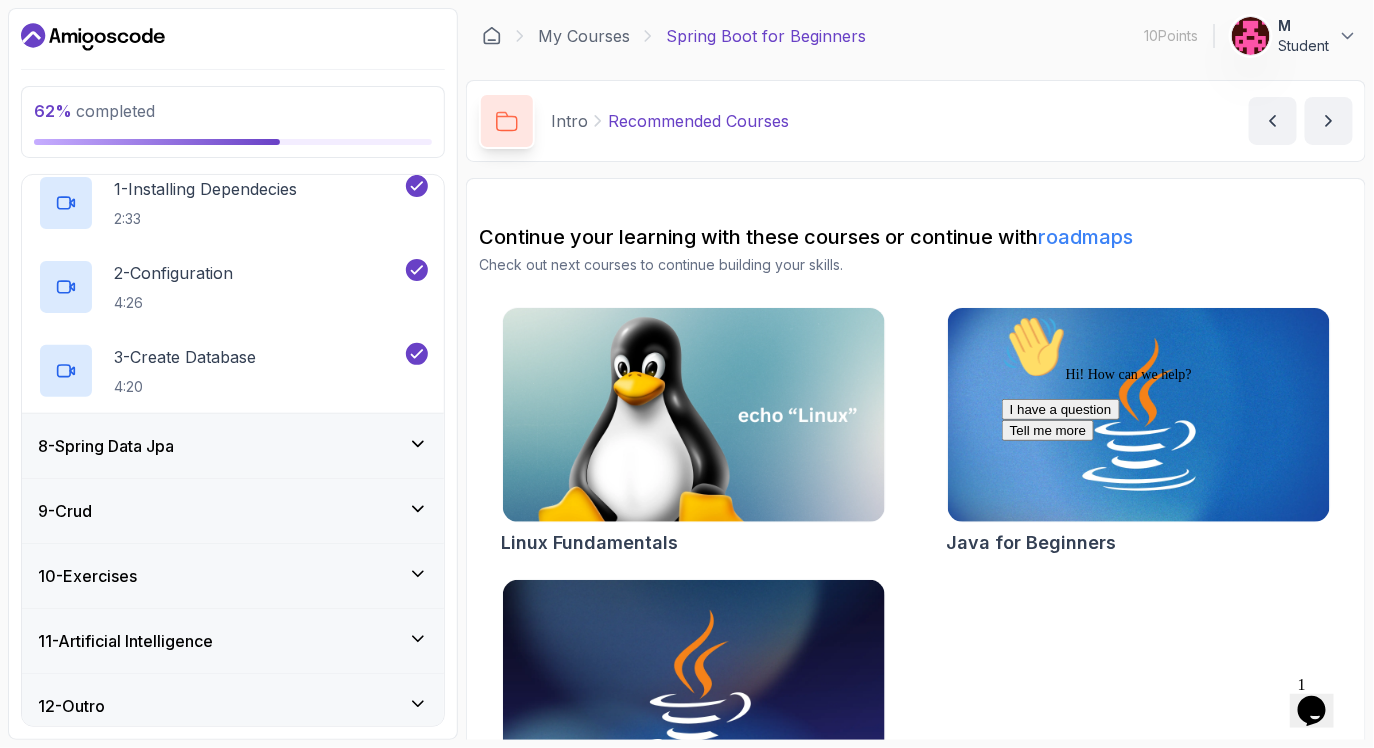 click on "8  -  Spring Data Jpa" at bounding box center (233, 446) 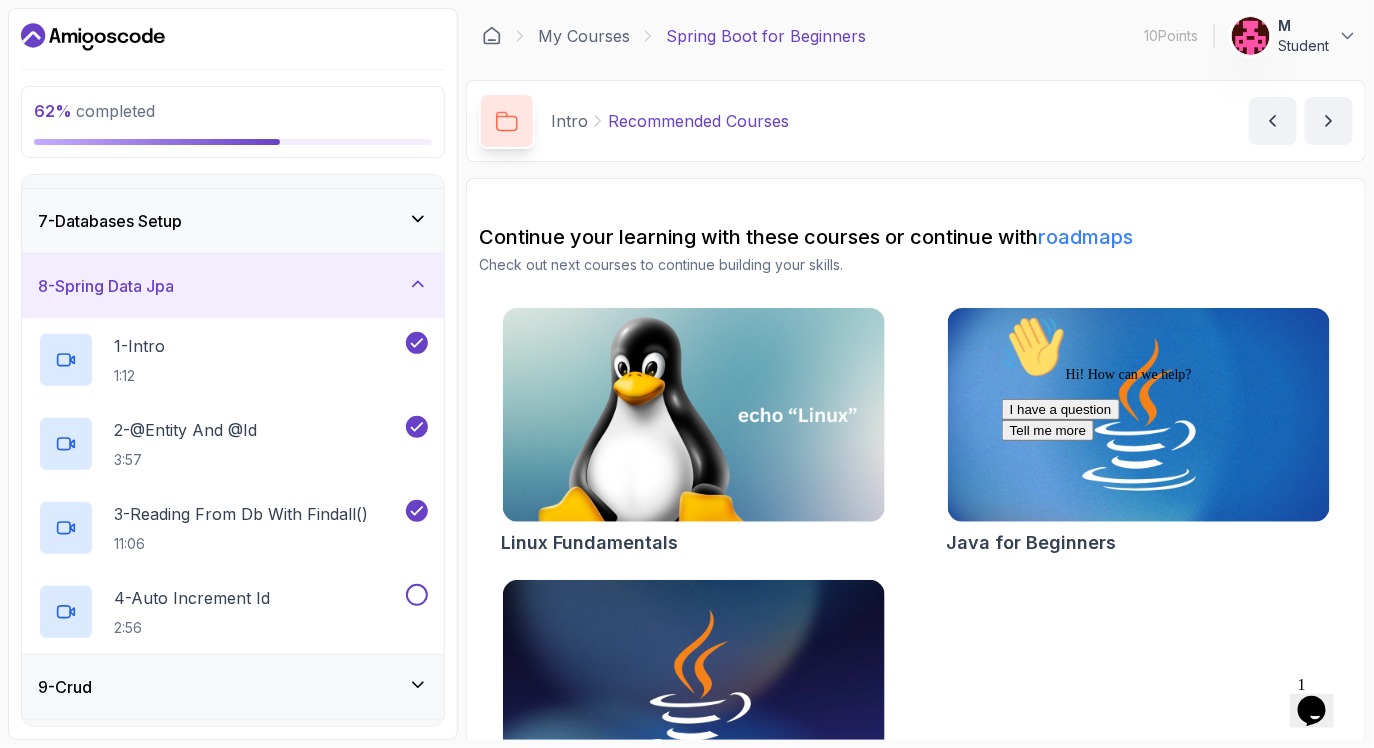 scroll, scrollTop: 561, scrollLeft: 0, axis: vertical 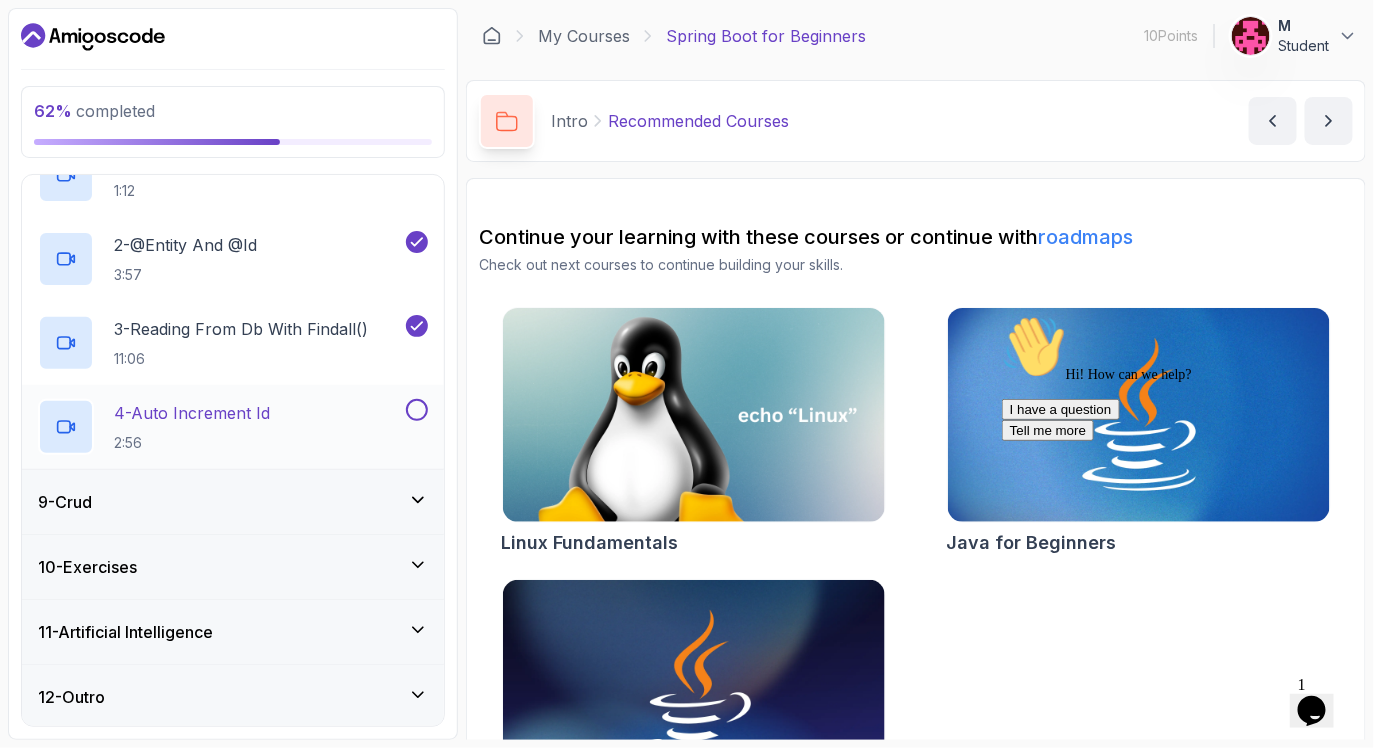 click on "4  -  Auto Increment Id" at bounding box center (192, 413) 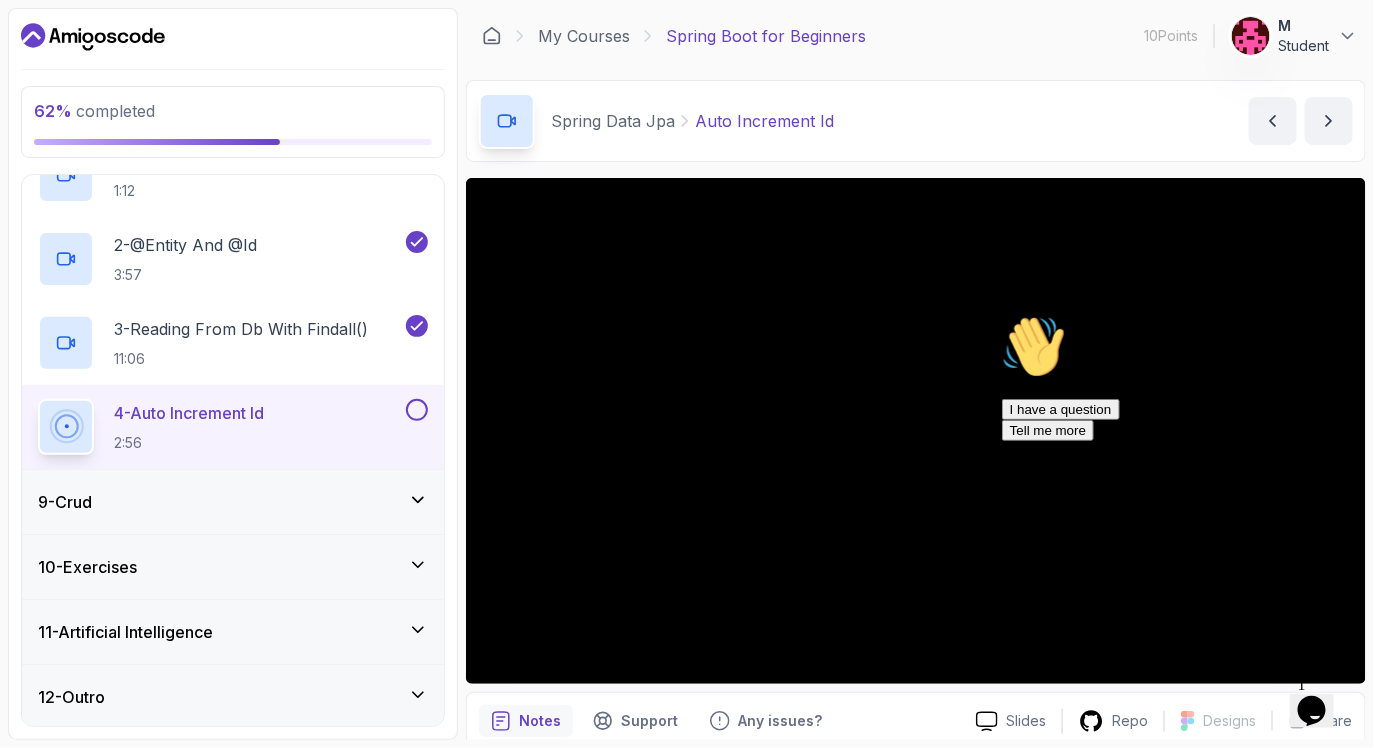 click 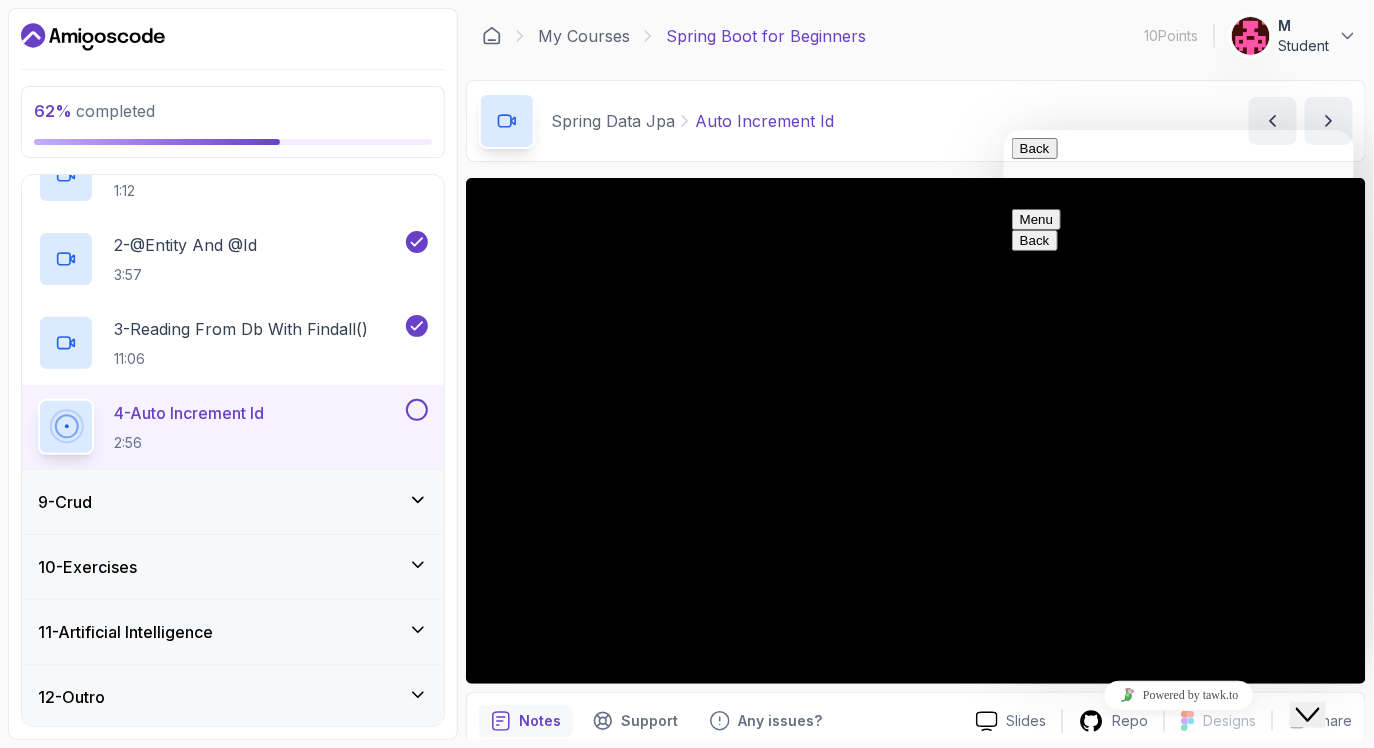 click on "Close Chat This icon closes the chat window." 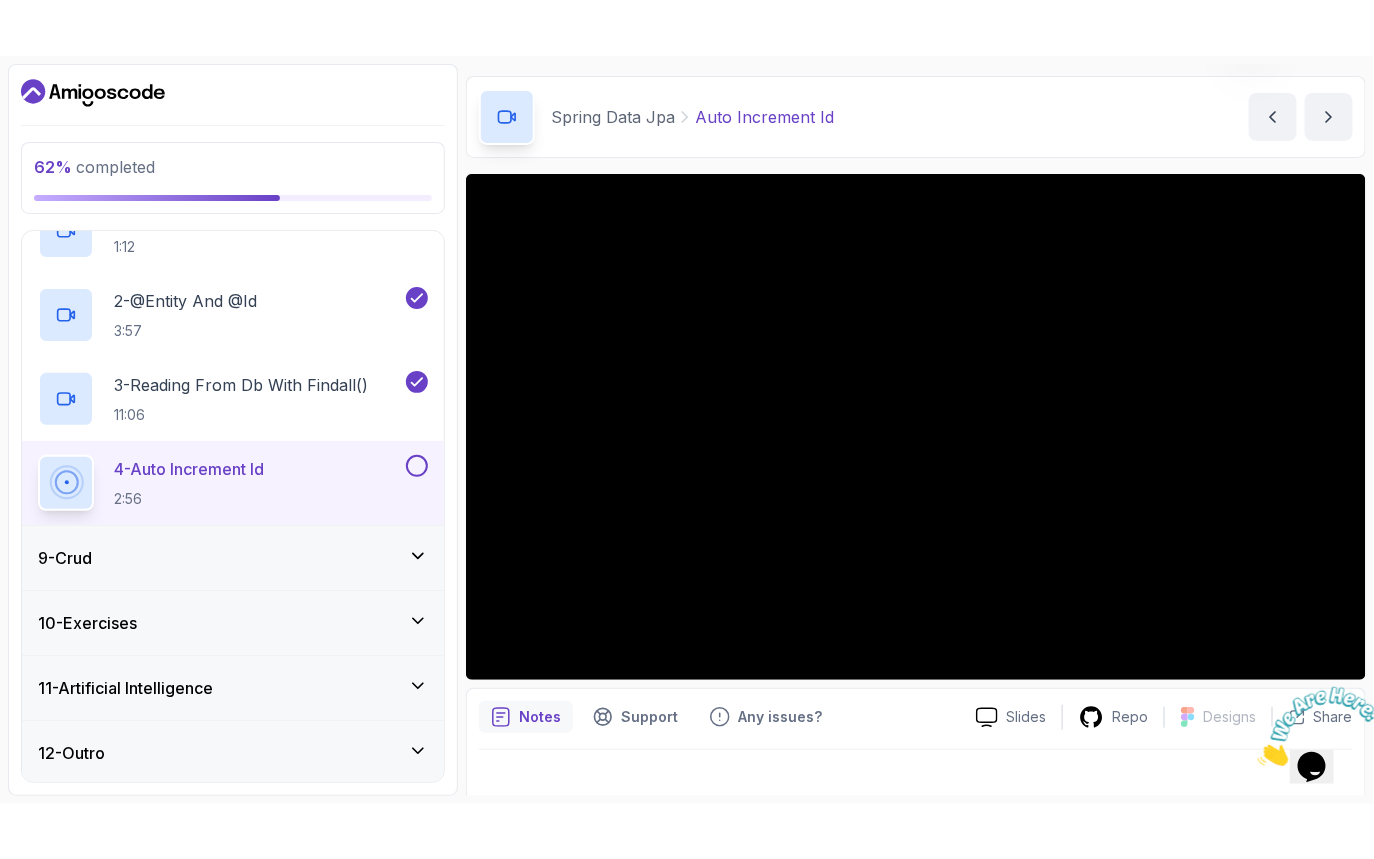 scroll, scrollTop: 82, scrollLeft: 0, axis: vertical 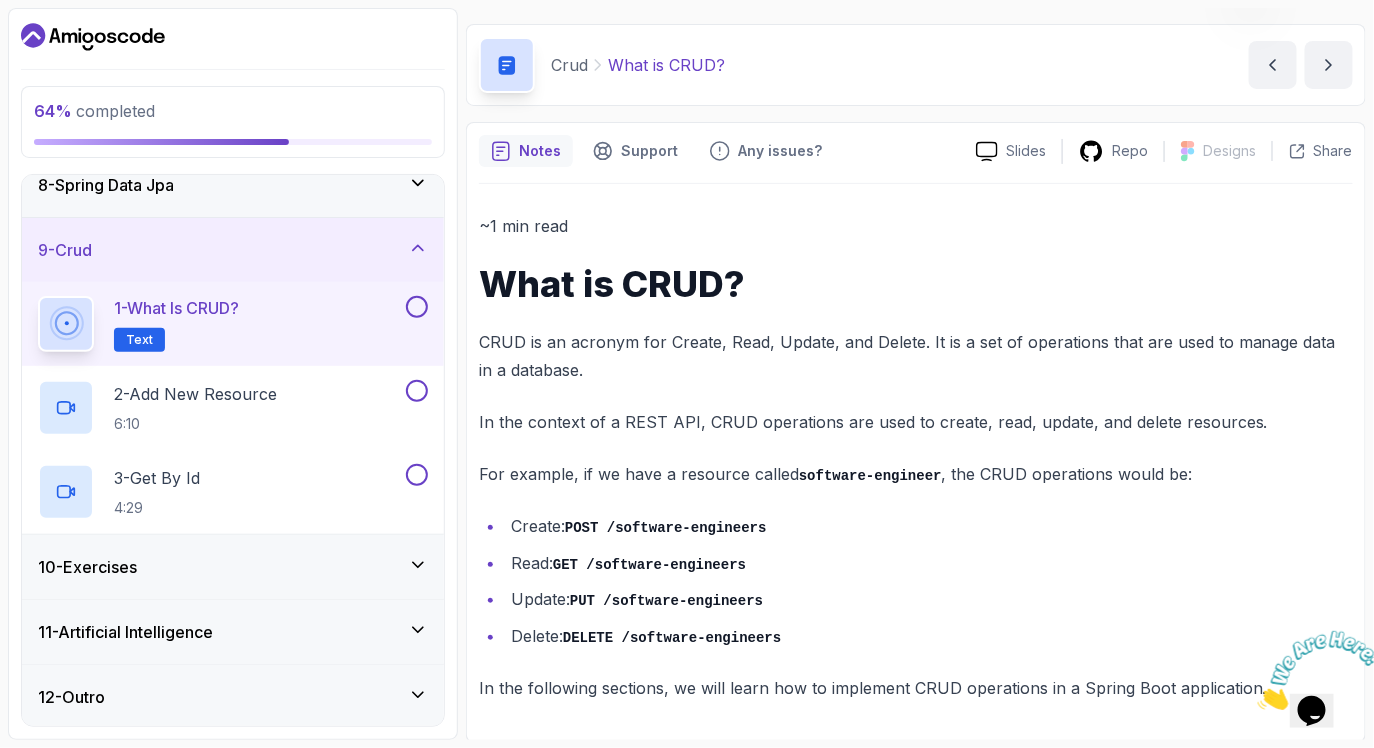 click at bounding box center [417, 307] 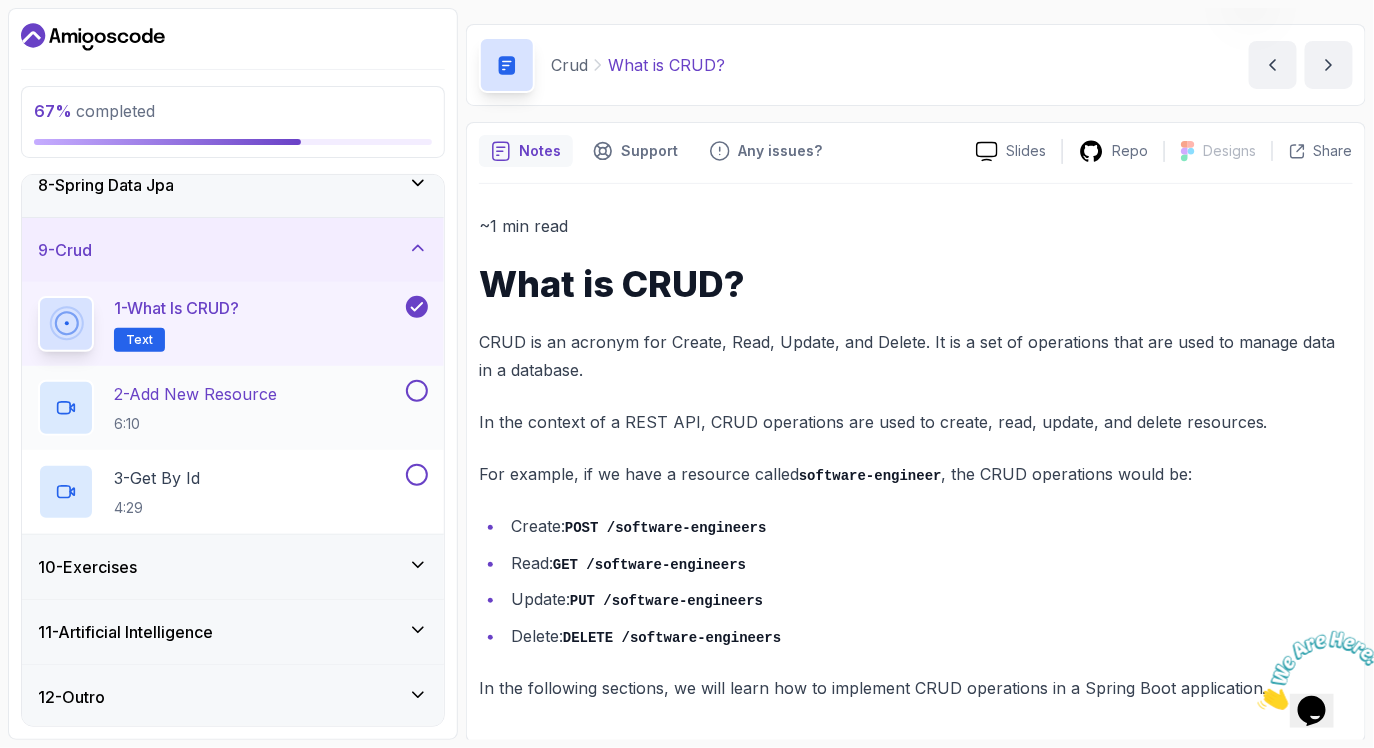 click on "2  -  Add New Resource" at bounding box center (195, 394) 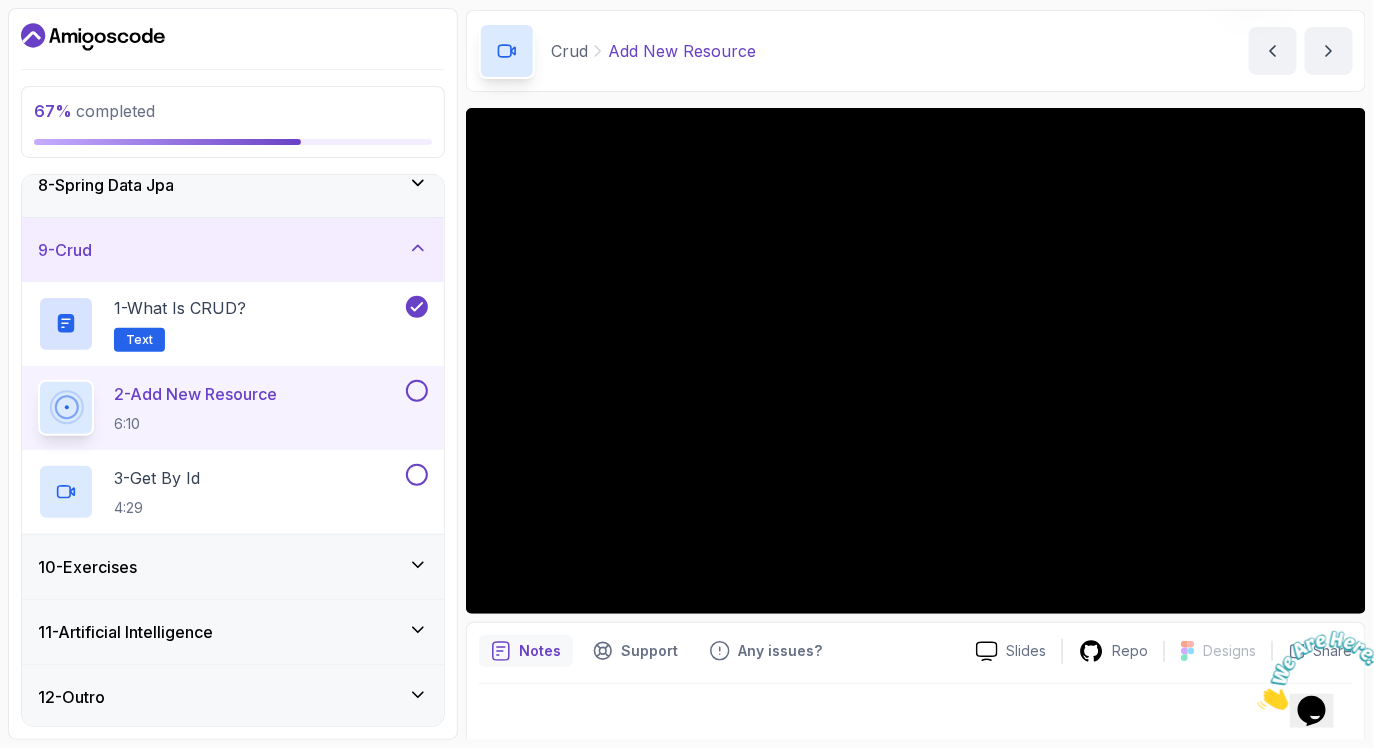 scroll, scrollTop: 82, scrollLeft: 0, axis: vertical 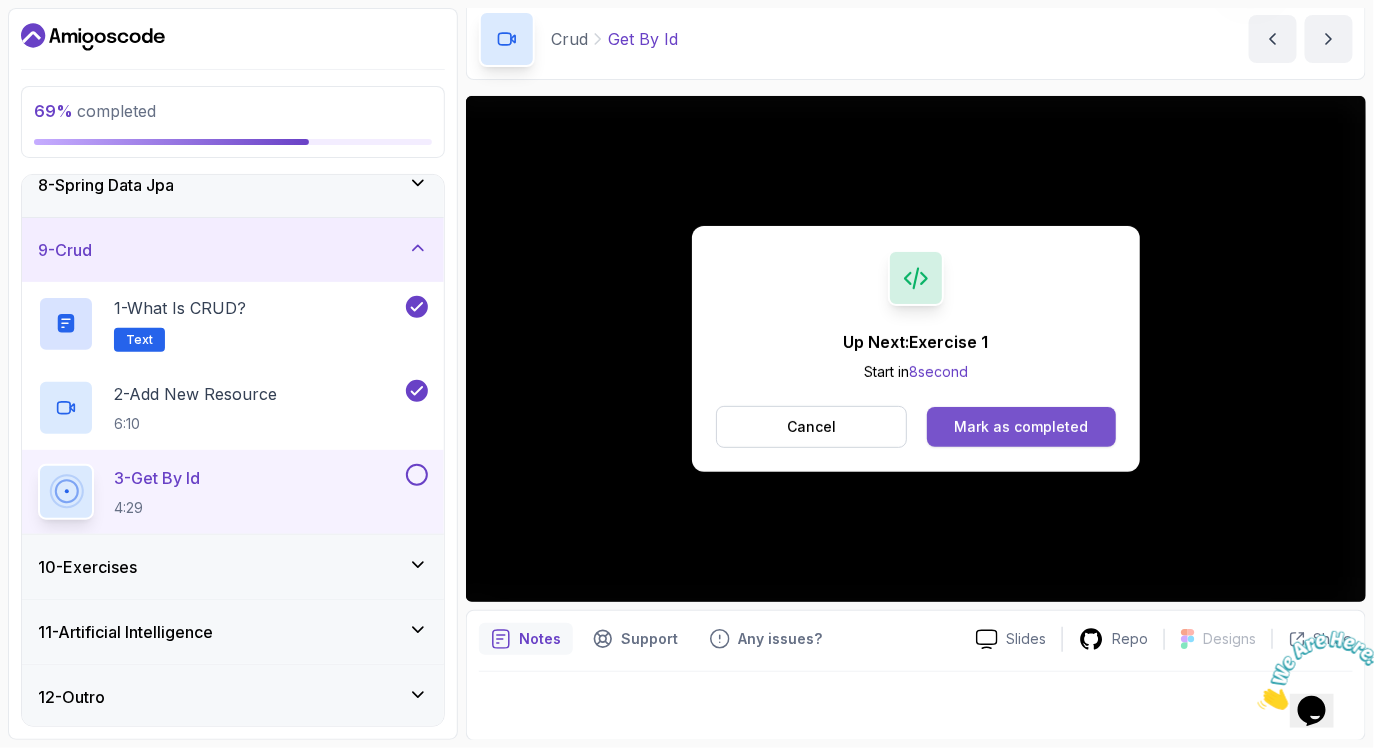 click on "Mark as completed" at bounding box center (1021, 427) 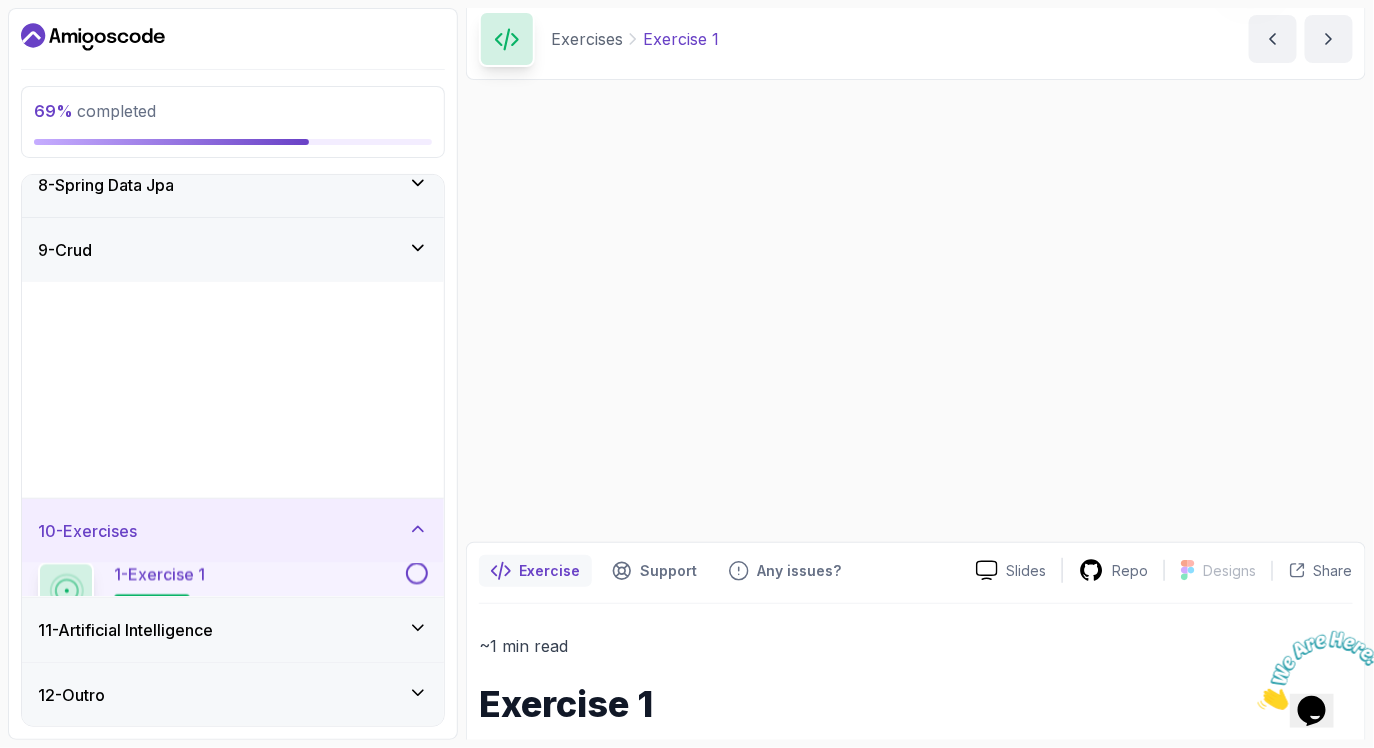 scroll, scrollTop: 477, scrollLeft: 0, axis: vertical 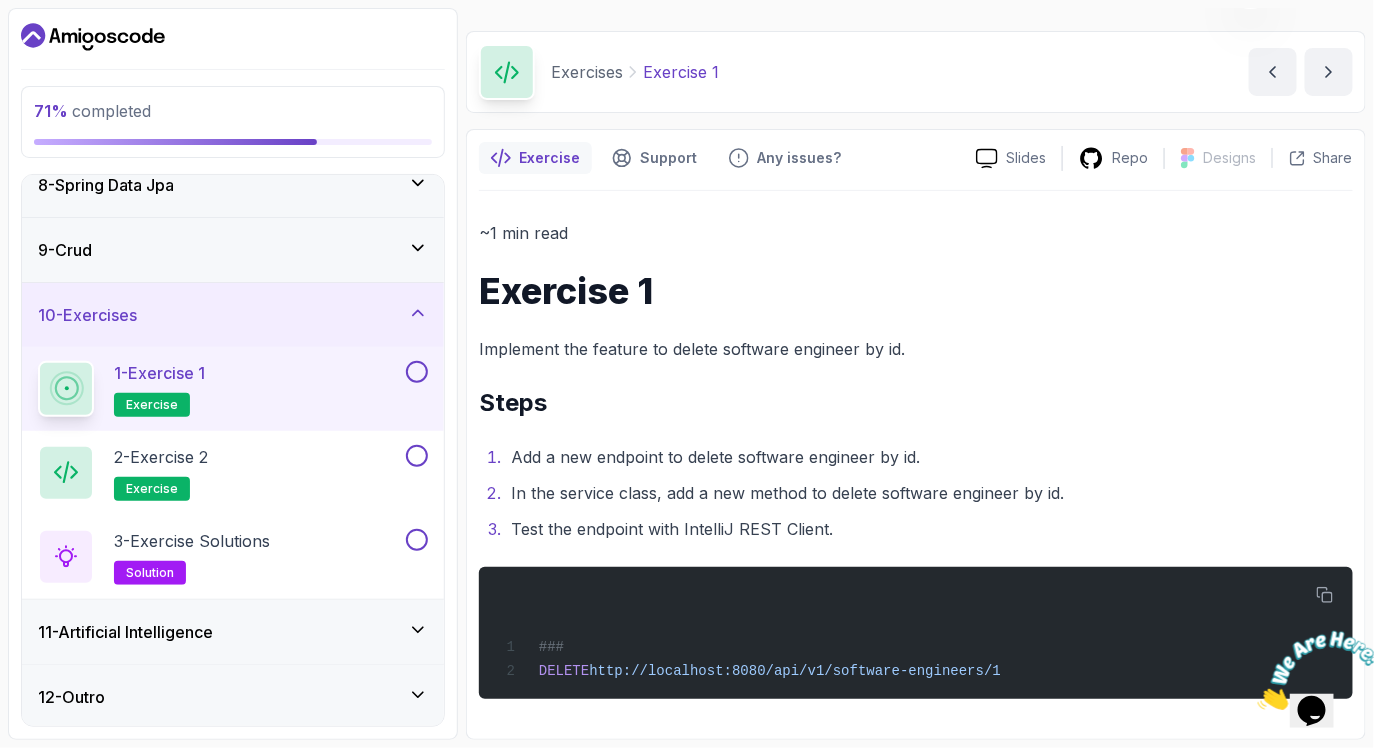 click at bounding box center [417, 372] 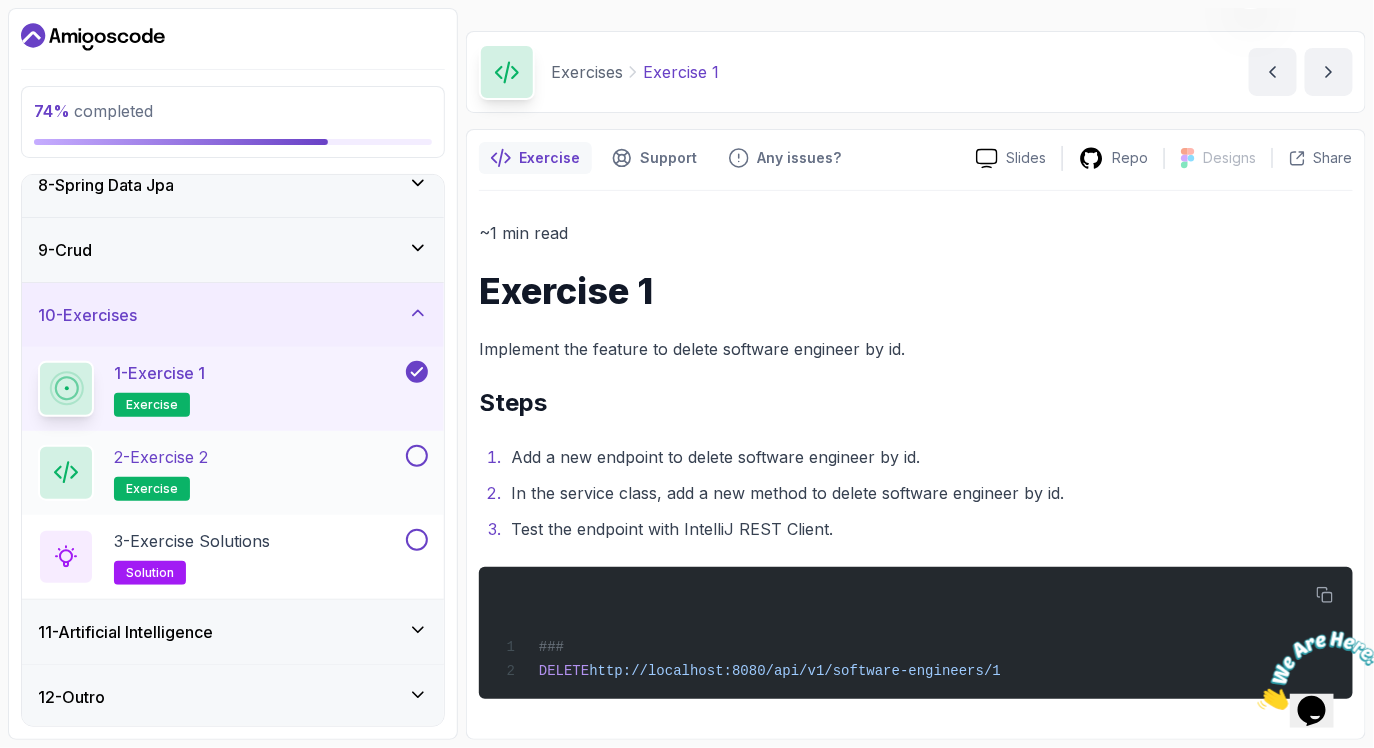 click on "2  -  Exercise 2 exercise" at bounding box center (220, 473) 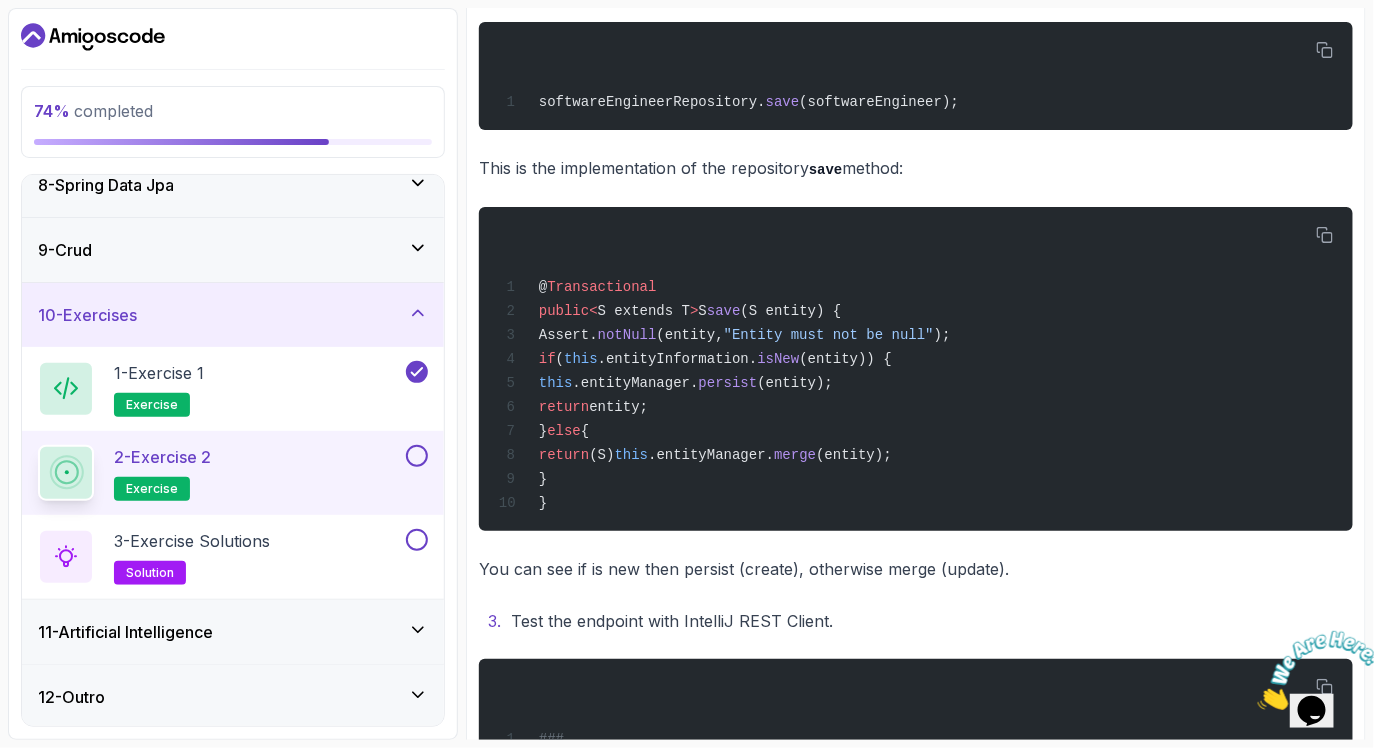 scroll, scrollTop: 553, scrollLeft: 0, axis: vertical 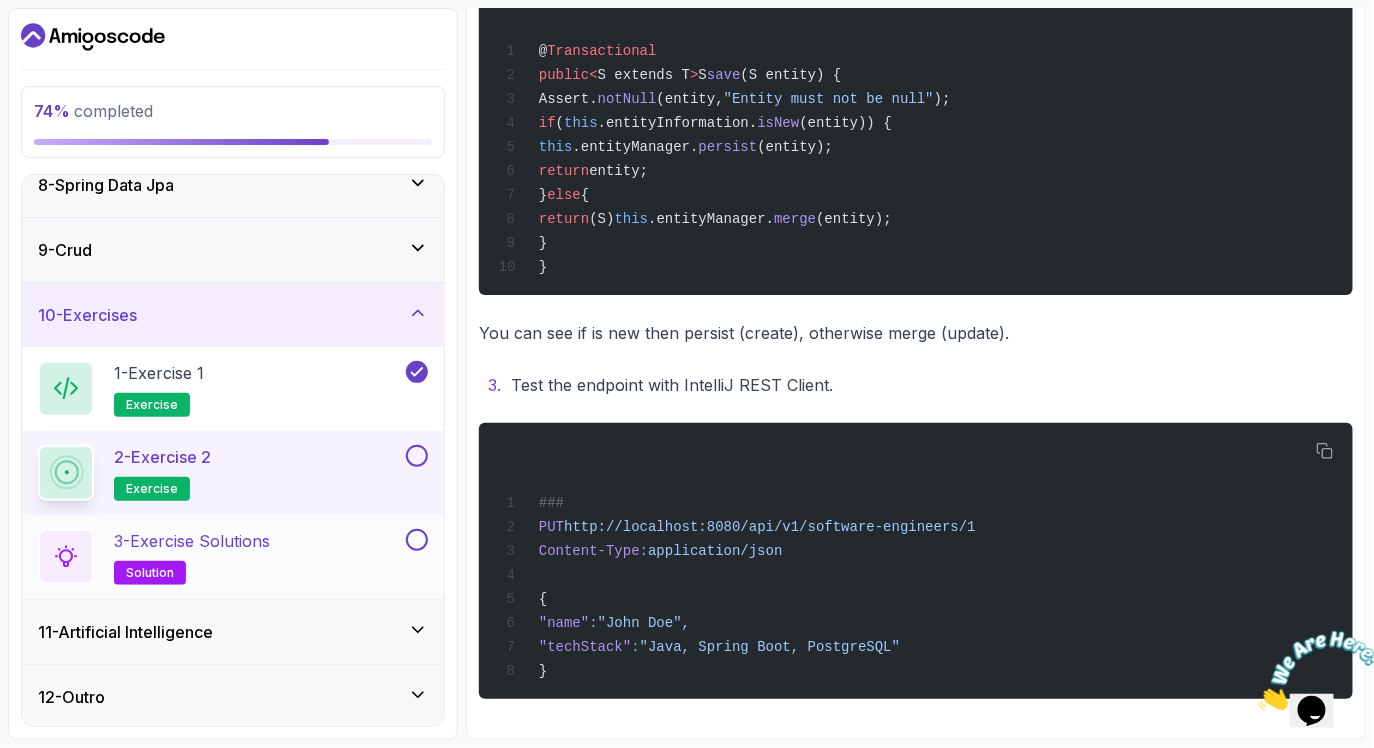 click on "3  -  Exercise Solutions" at bounding box center [192, 541] 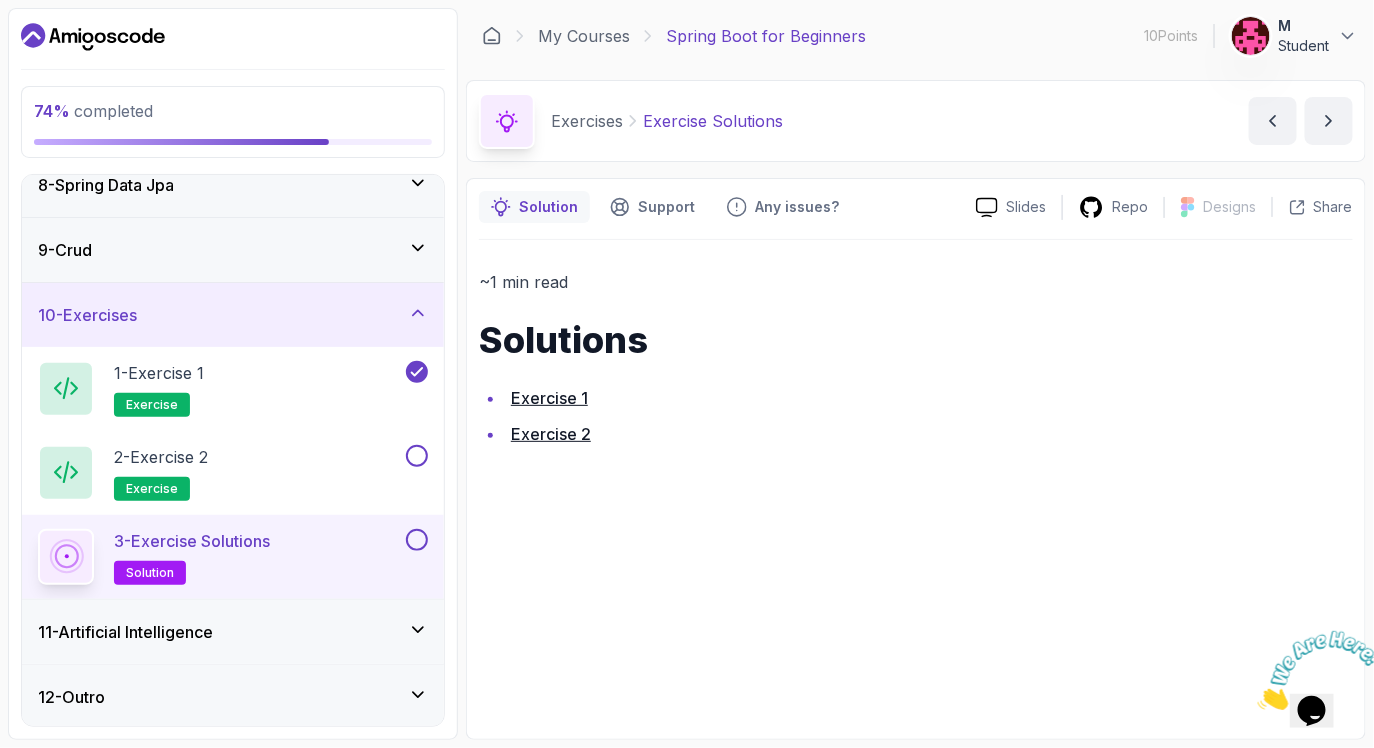 click on "Exercise 1" at bounding box center [549, 398] 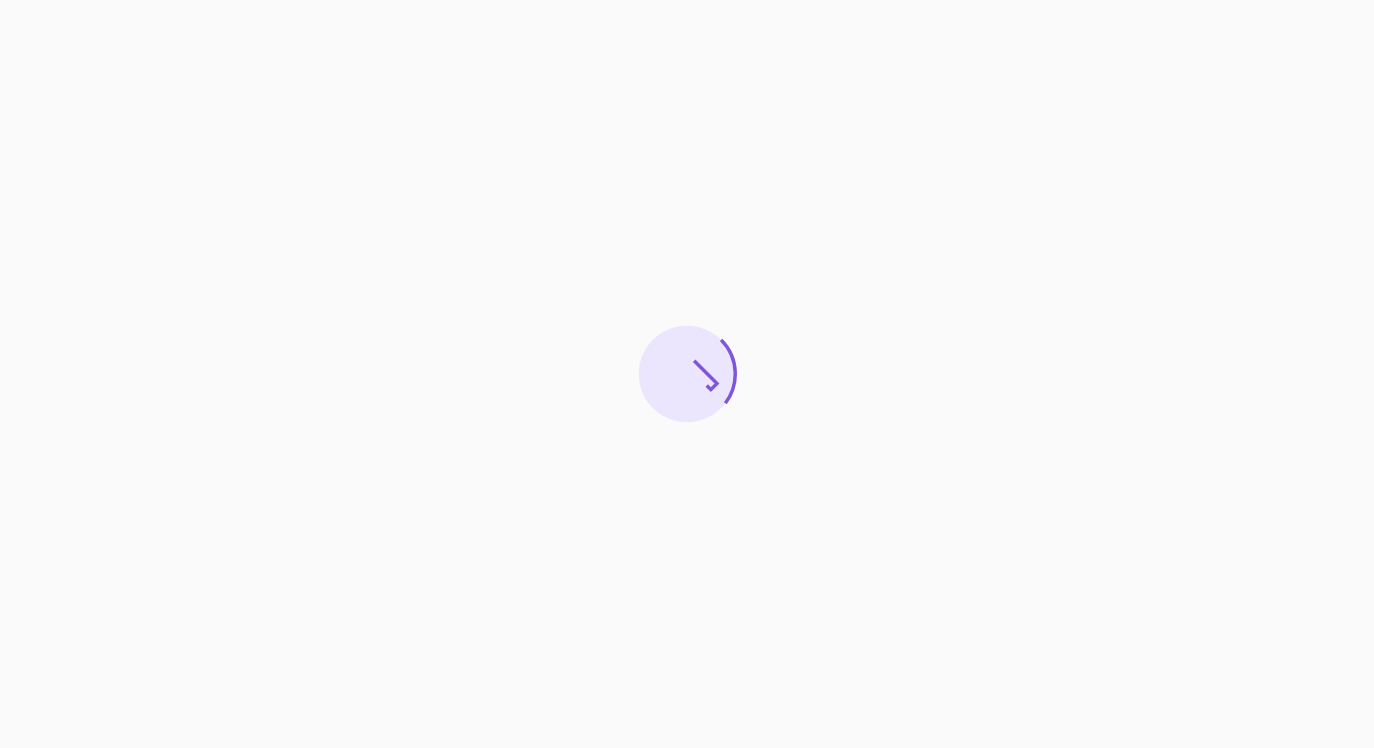 scroll, scrollTop: 0, scrollLeft: 0, axis: both 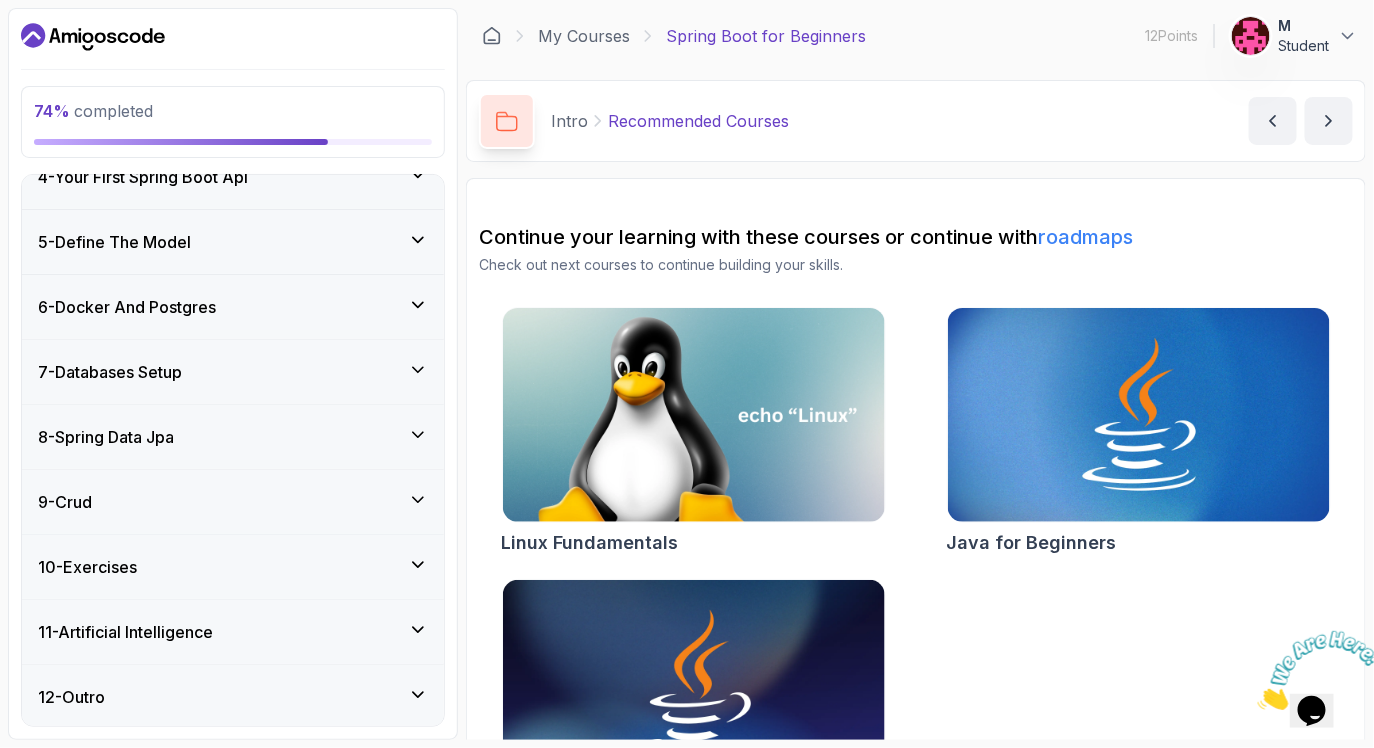 click on "10  -  Exercises" at bounding box center (87, 567) 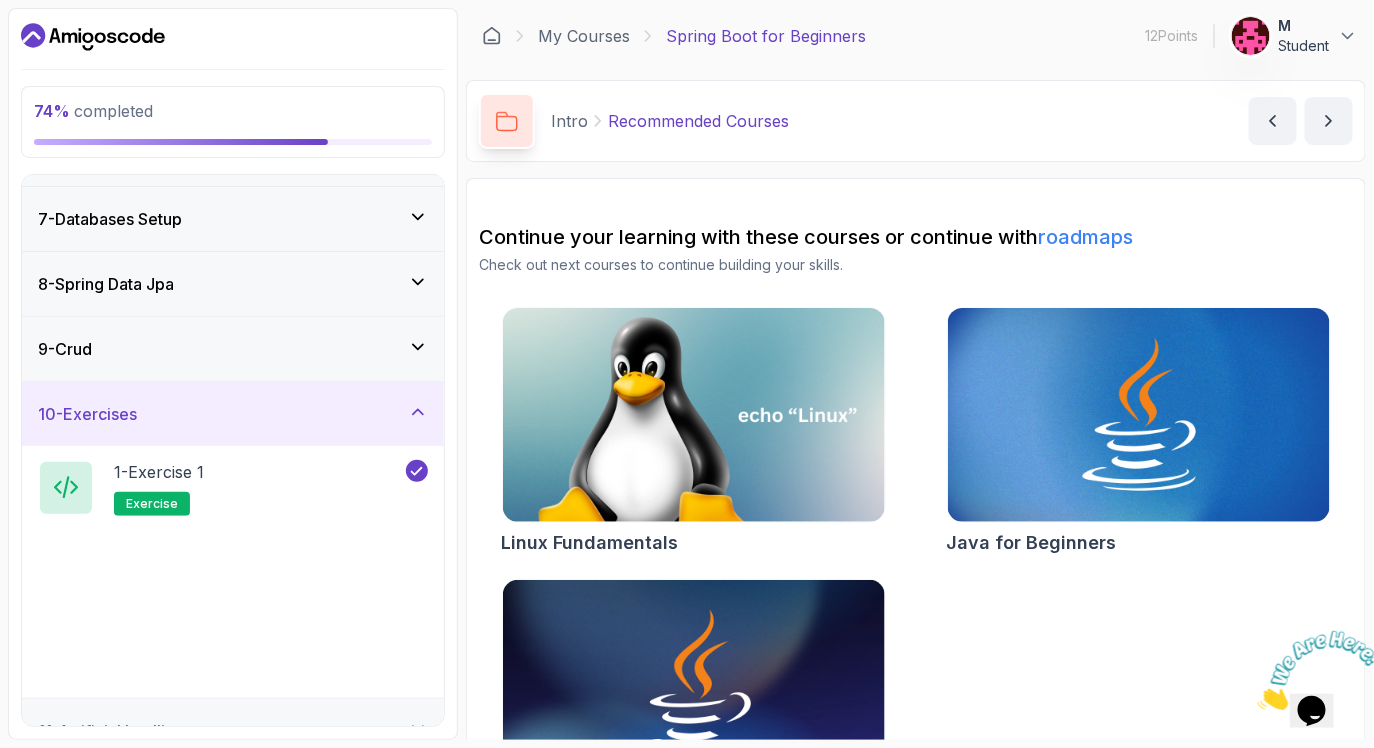 scroll, scrollTop: 477, scrollLeft: 0, axis: vertical 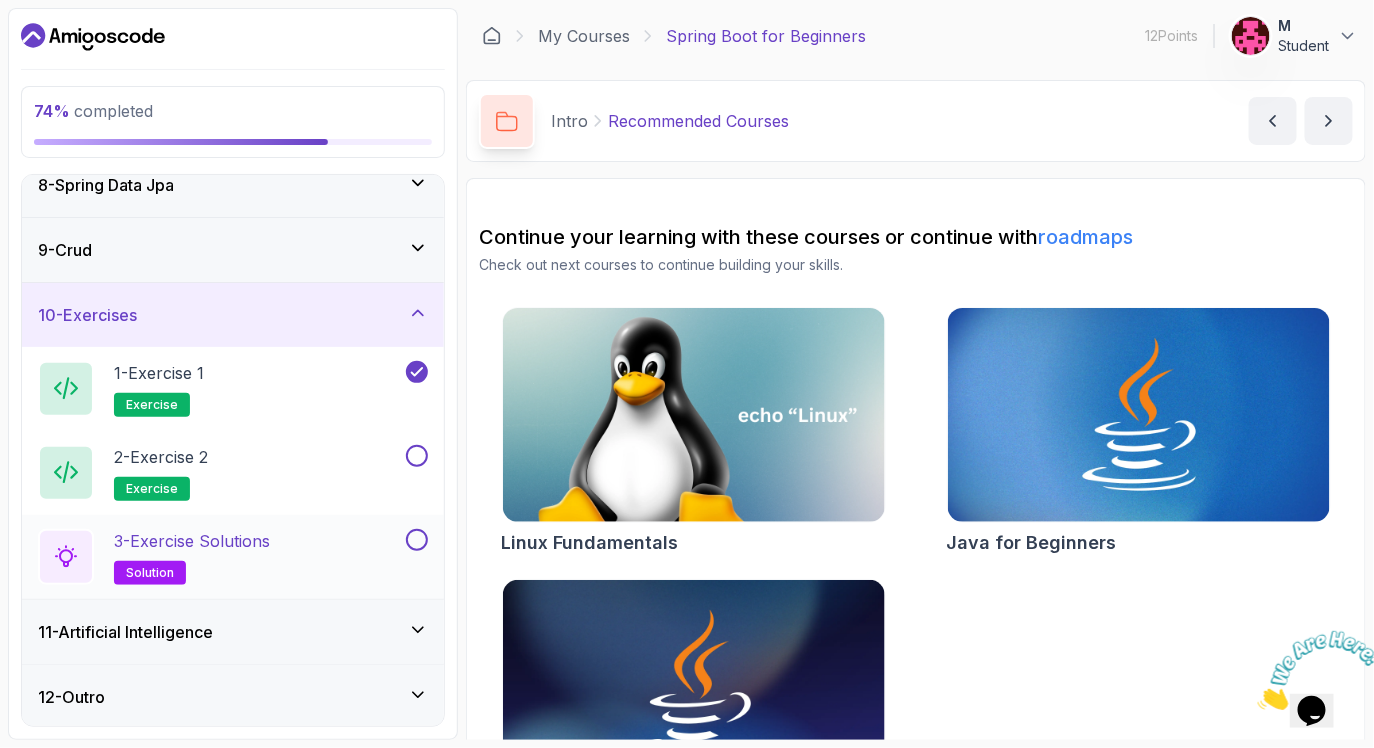 click on "3  -  Exercise Solutions" at bounding box center (192, 541) 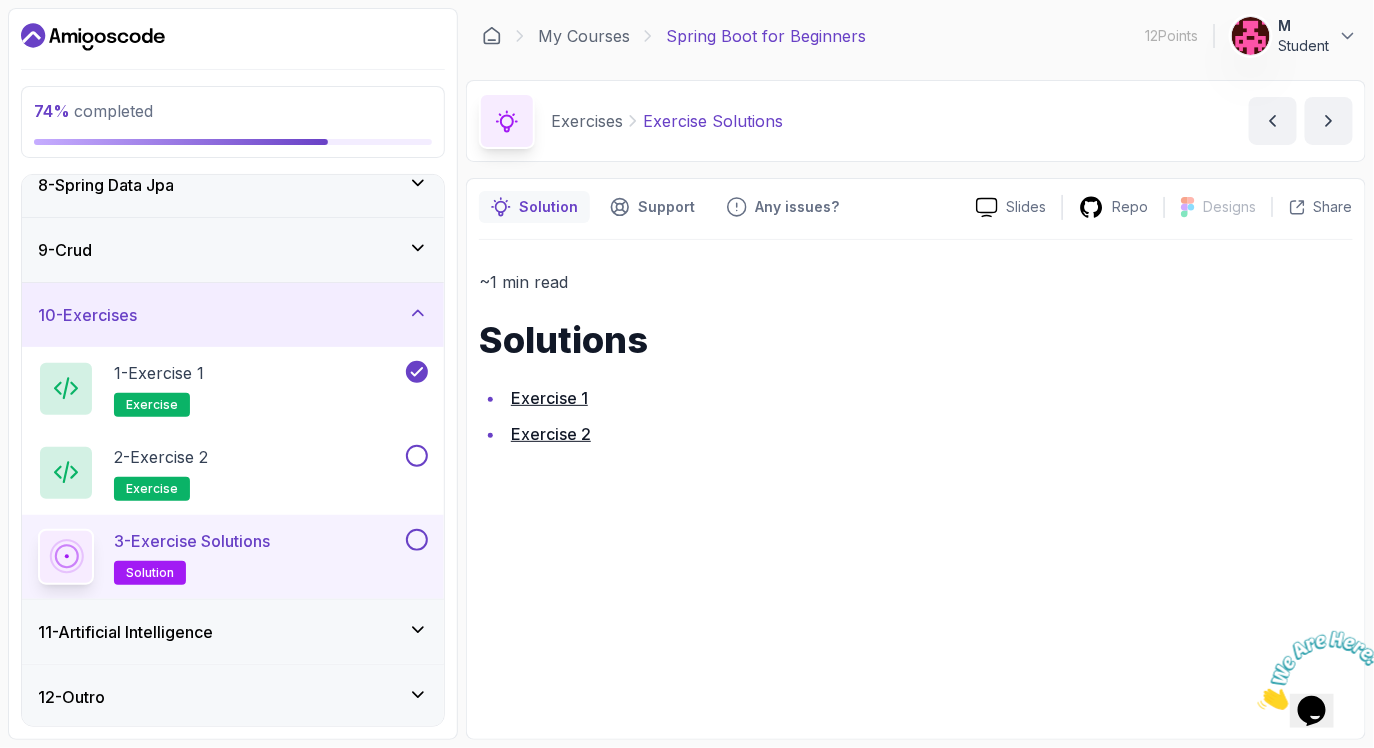 type 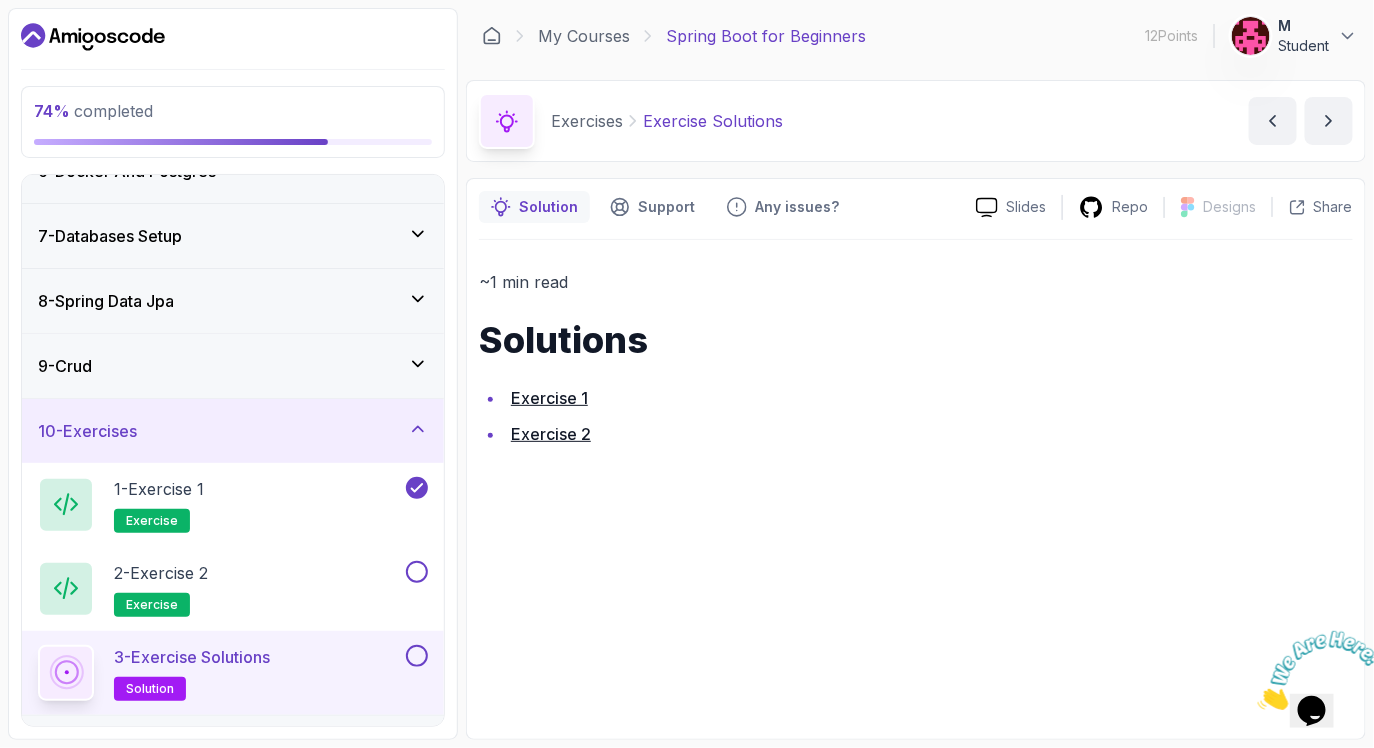 scroll, scrollTop: 477, scrollLeft: 0, axis: vertical 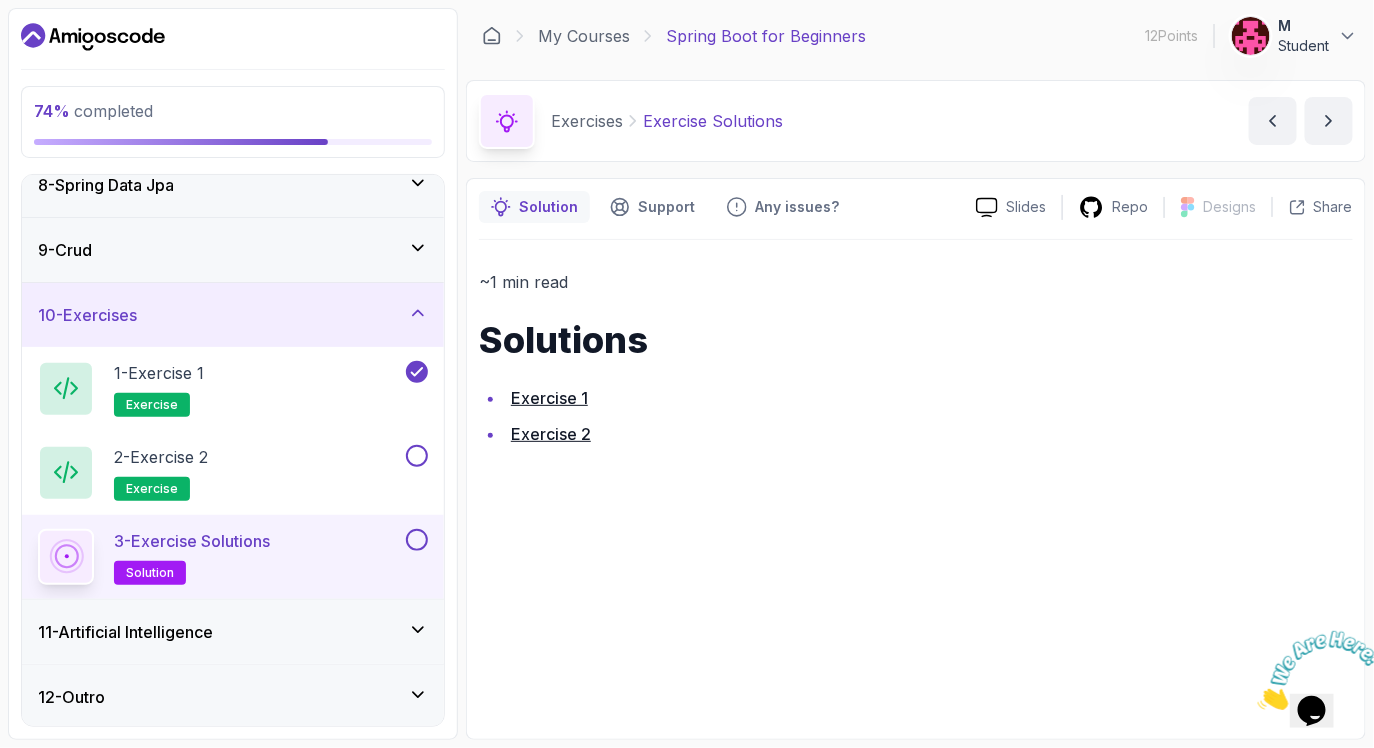 click on "11  -  Artificial Intelligence" at bounding box center (125, 632) 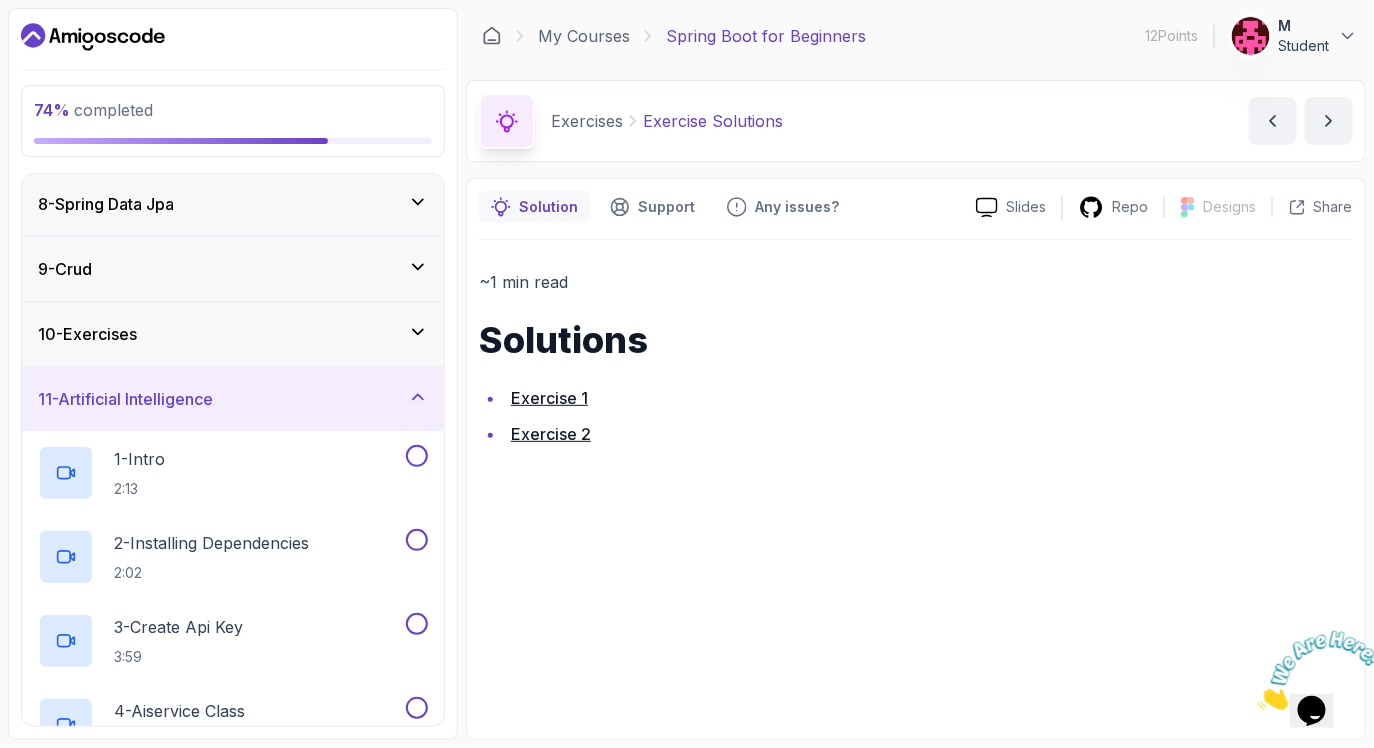 scroll, scrollTop: 443, scrollLeft: 0, axis: vertical 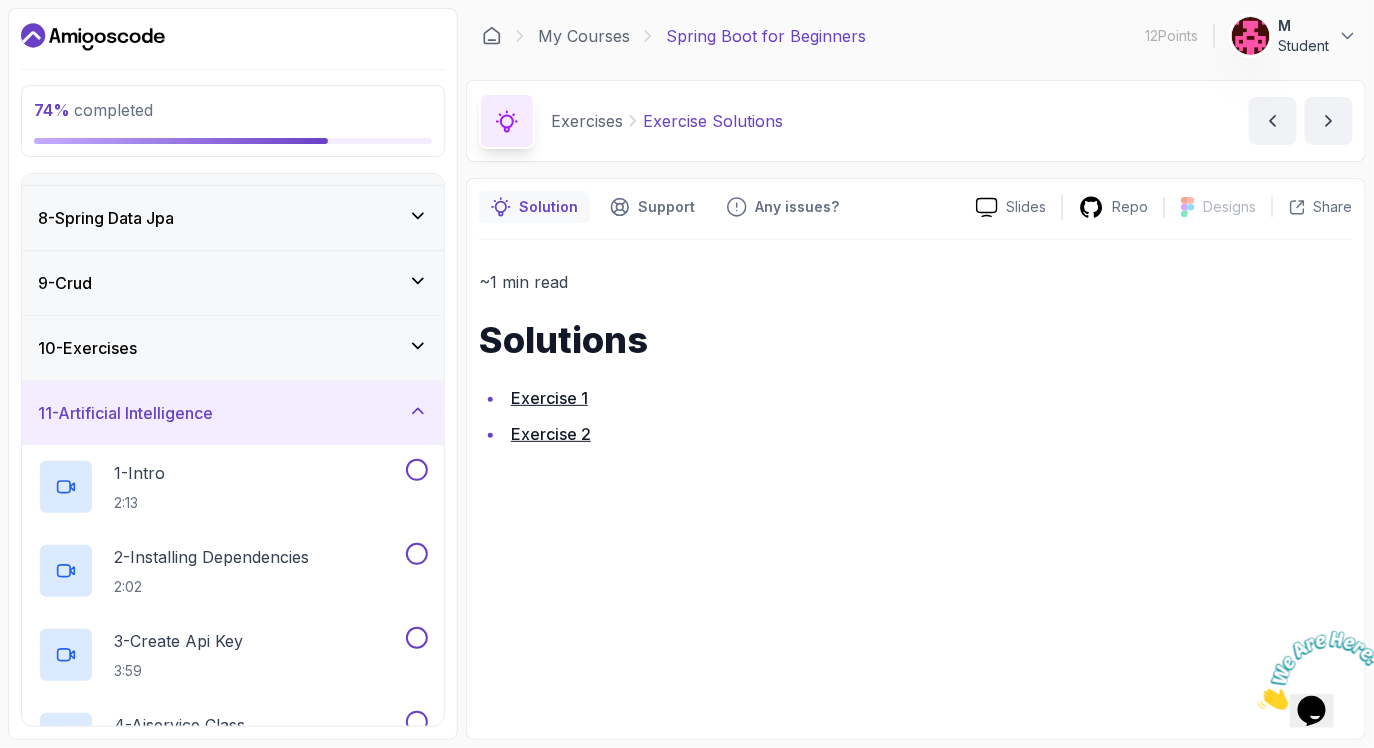 click on "10  -  Exercises" at bounding box center (87, 348) 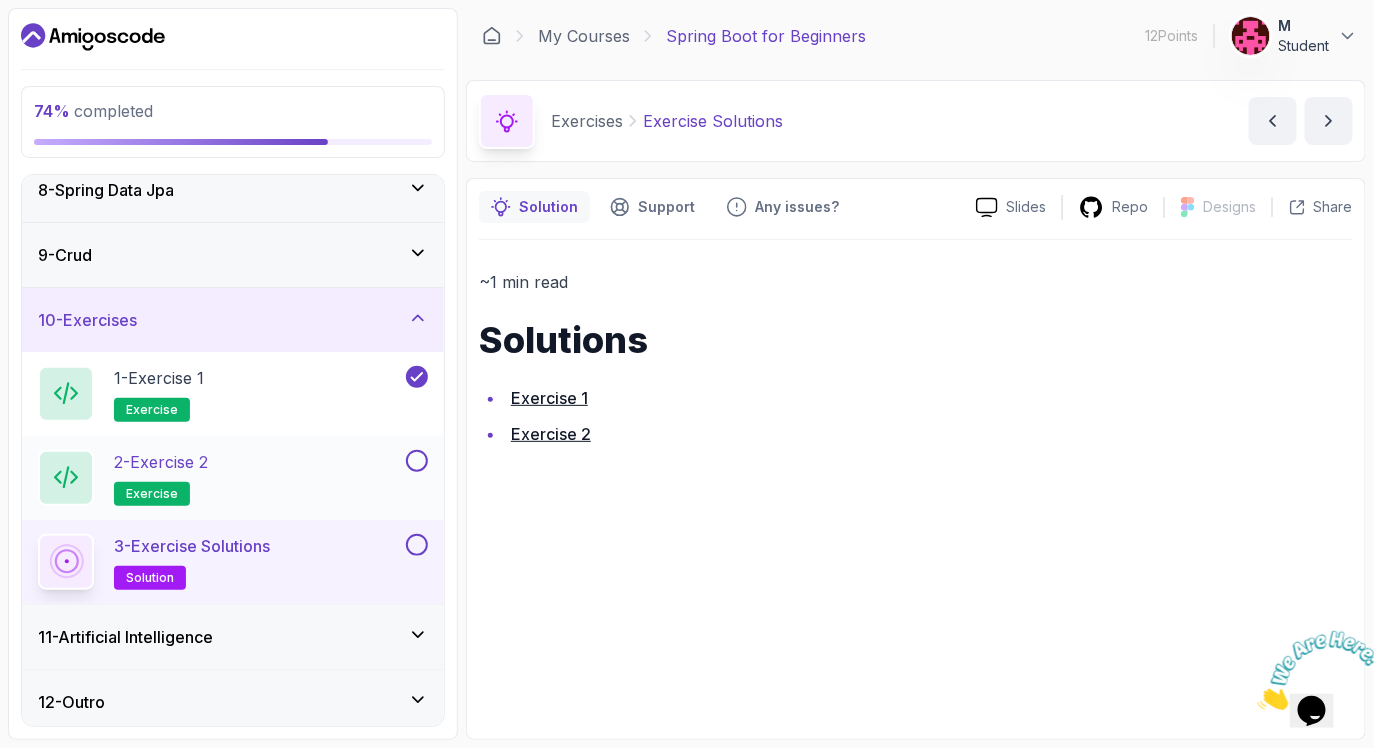 scroll, scrollTop: 477, scrollLeft: 0, axis: vertical 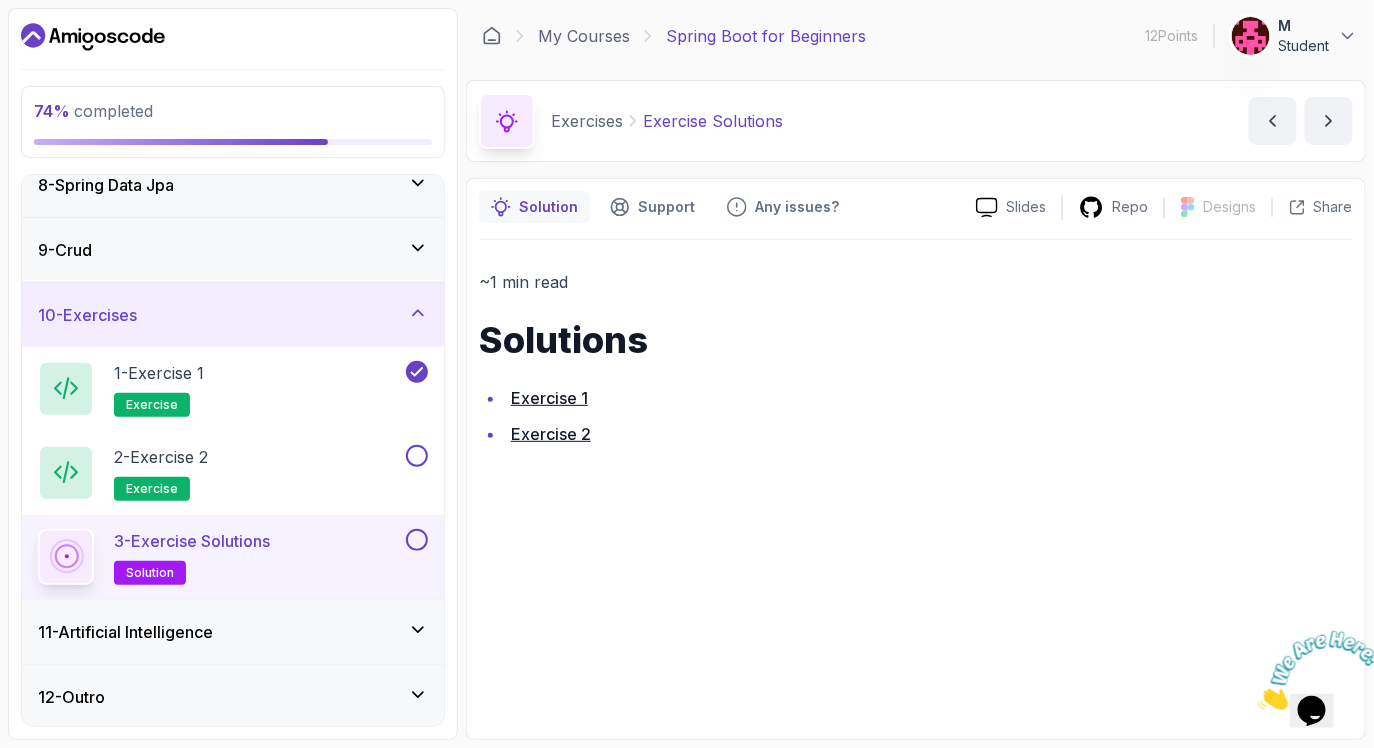 click on "11  -  Artificial Intelligence" at bounding box center [125, 632] 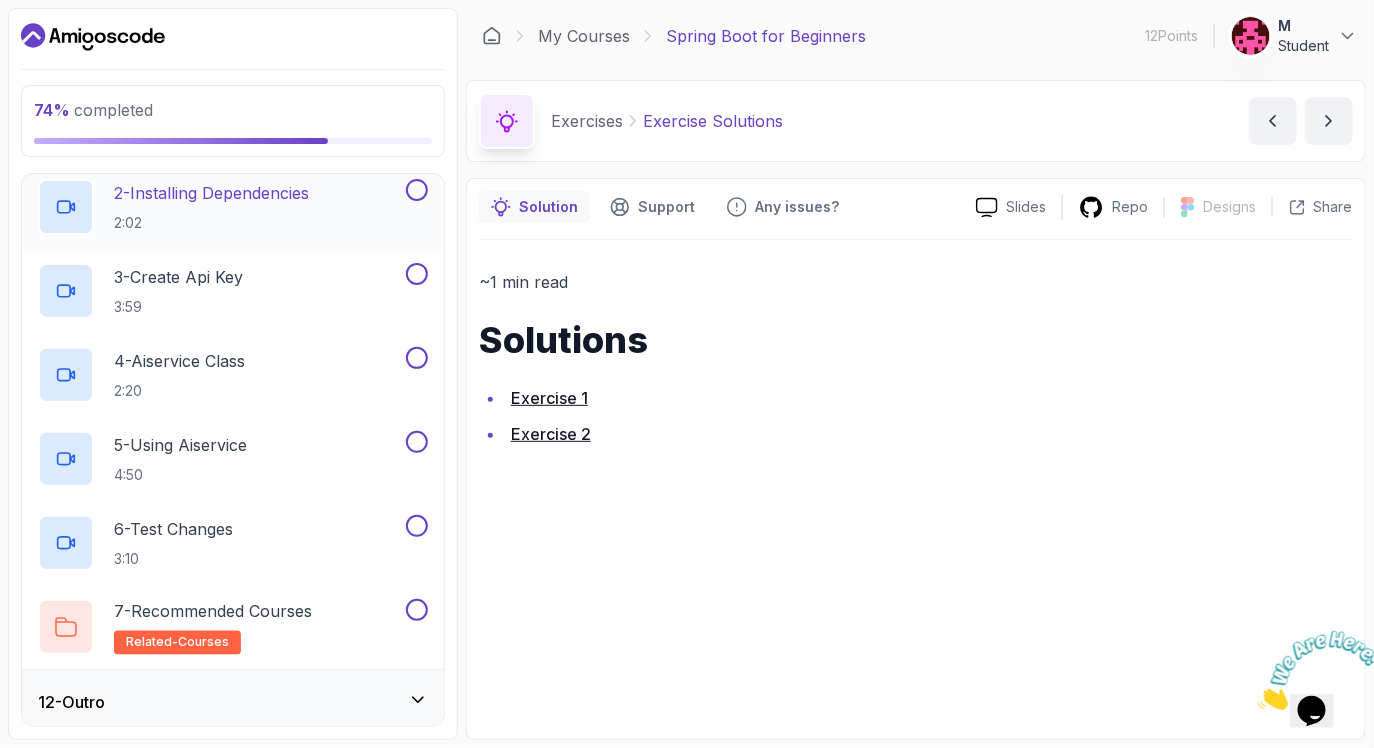 scroll, scrollTop: 813, scrollLeft: 0, axis: vertical 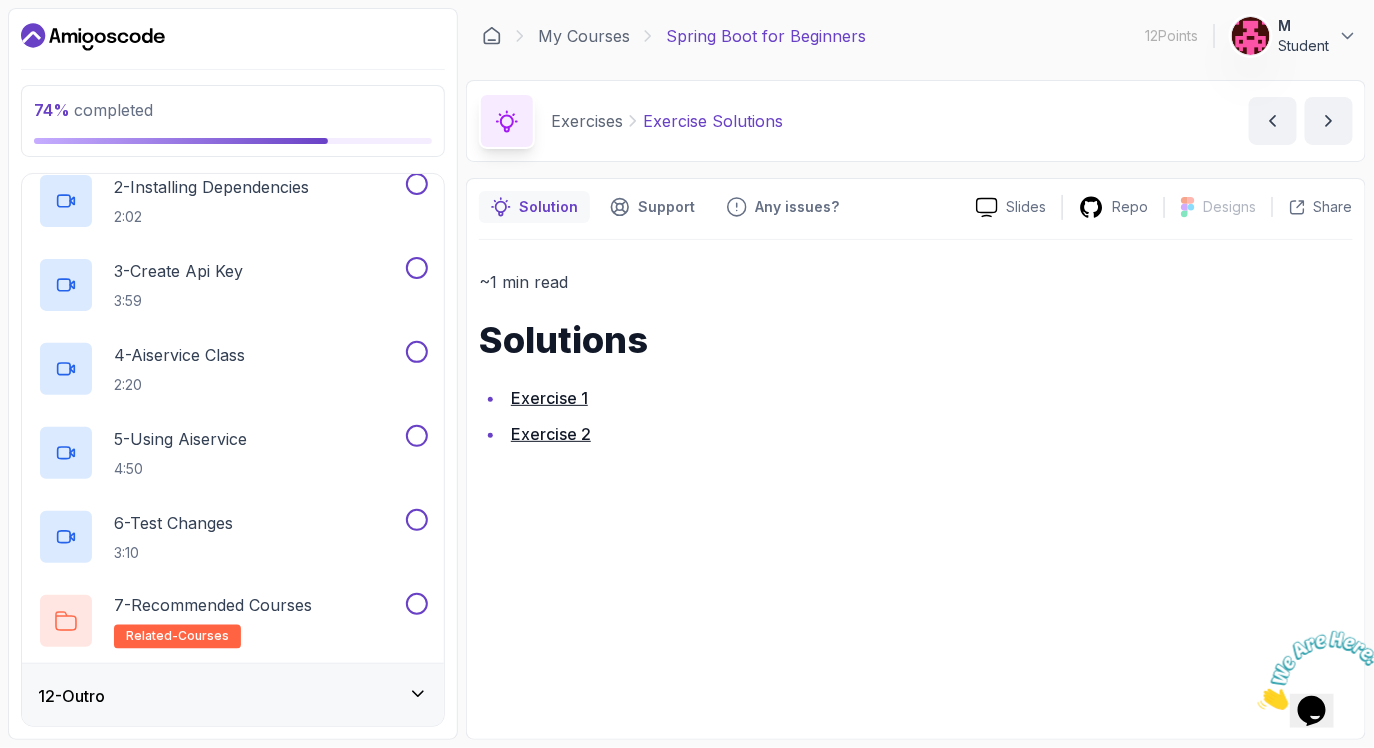 click on "12  -  Outro" at bounding box center (71, 696) 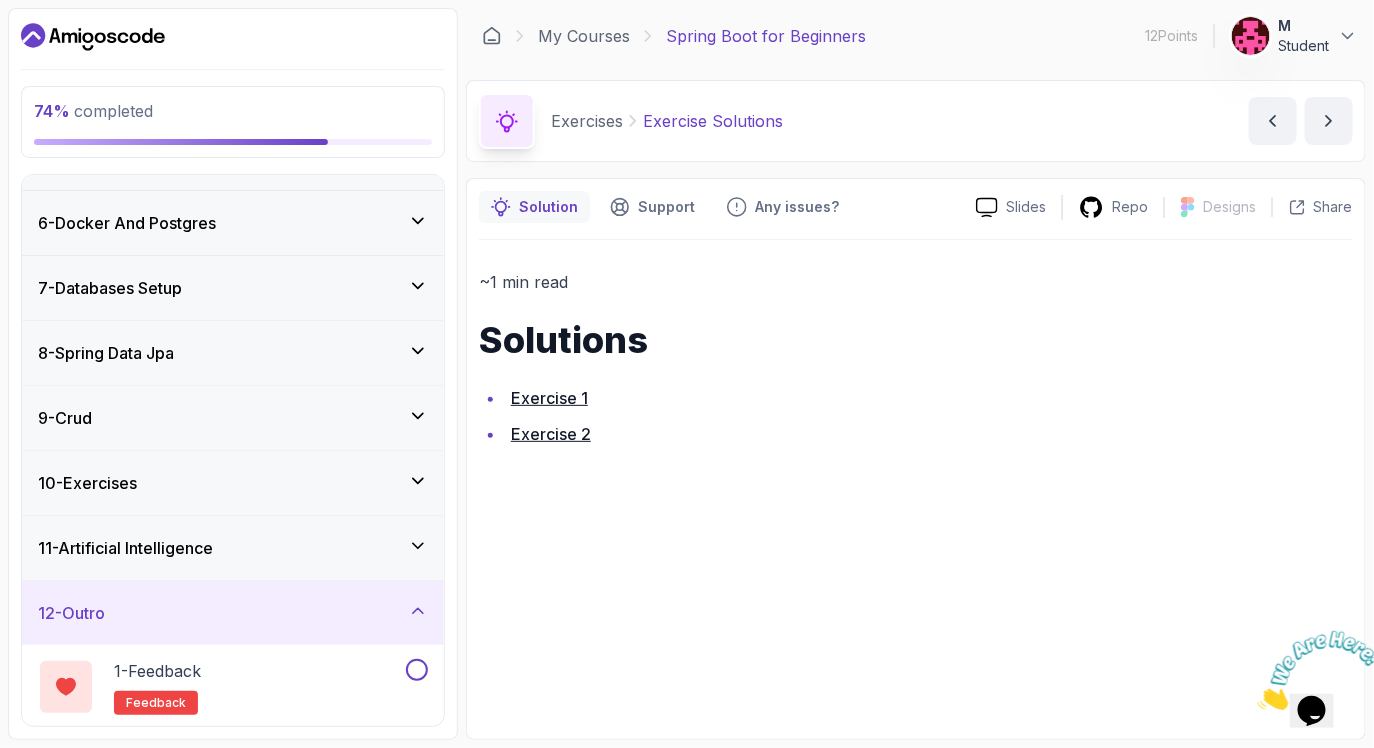 scroll, scrollTop: 306, scrollLeft: 0, axis: vertical 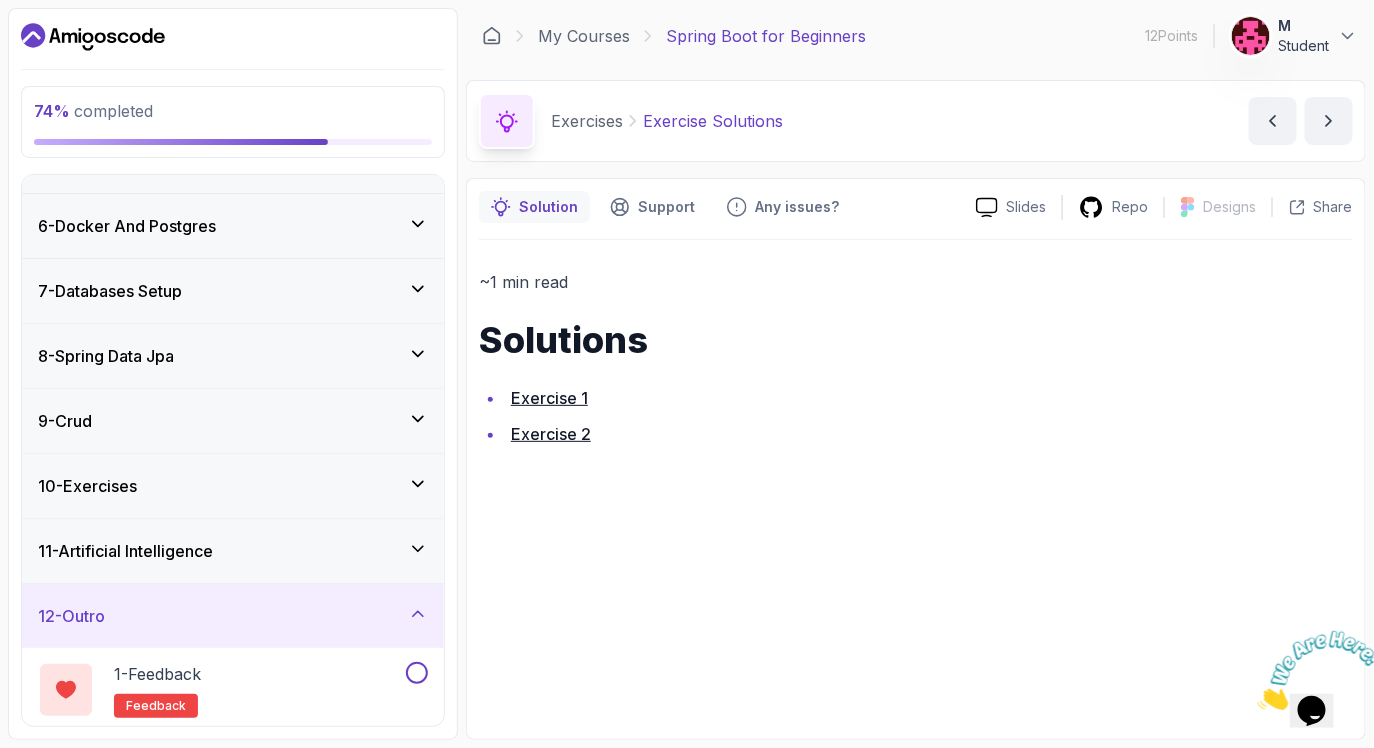 click on "11  -  Artificial Intelligence" at bounding box center (125, 551) 